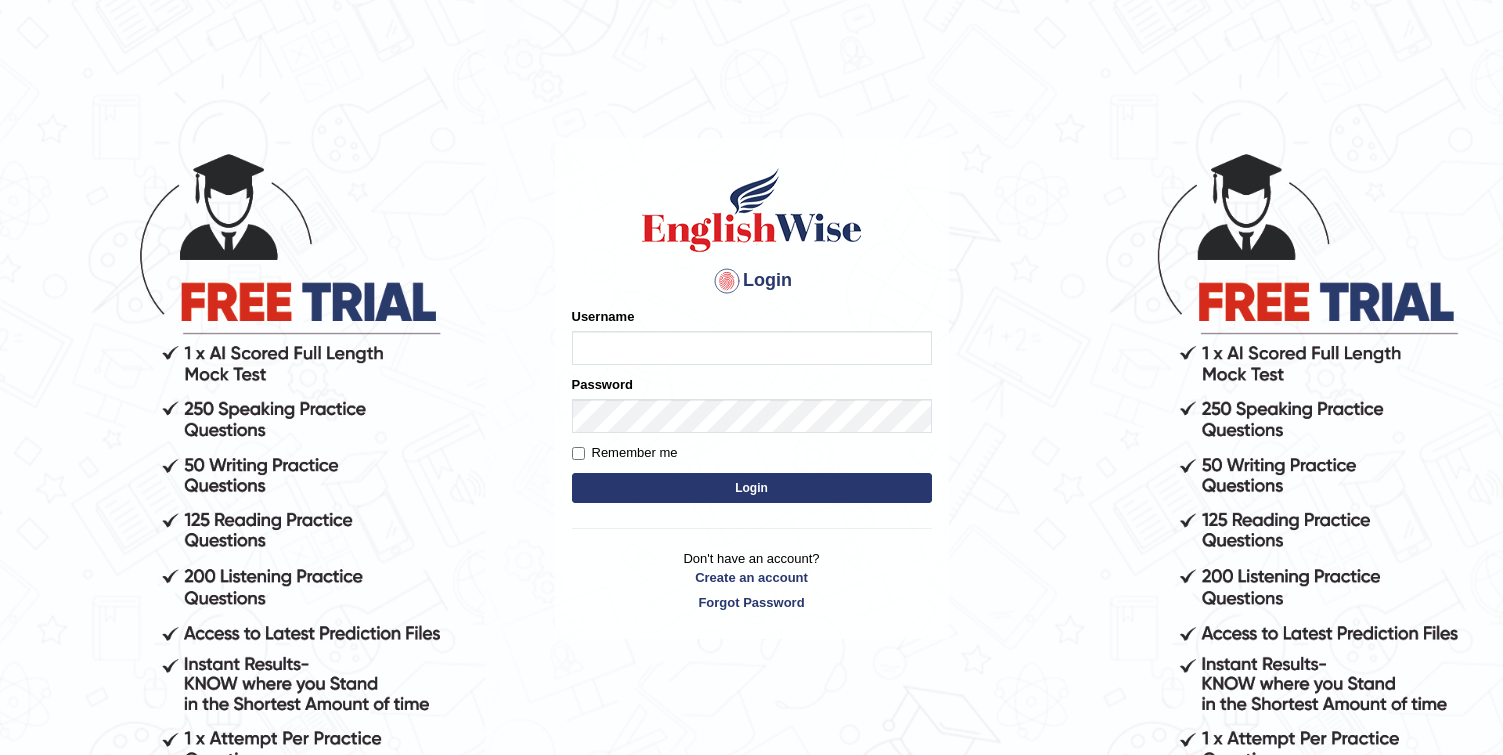 scroll, scrollTop: 0, scrollLeft: 0, axis: both 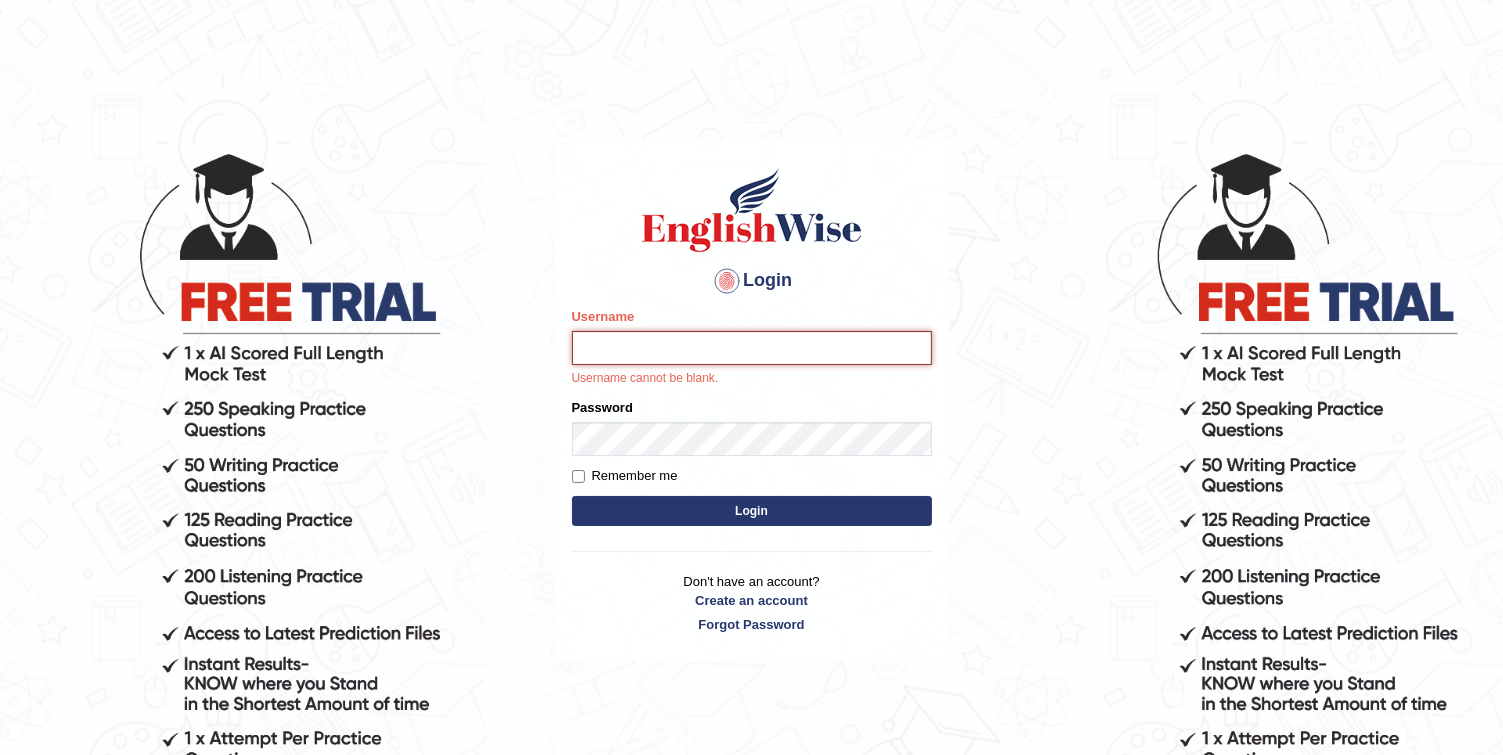 click on "Username" at bounding box center (752, 348) 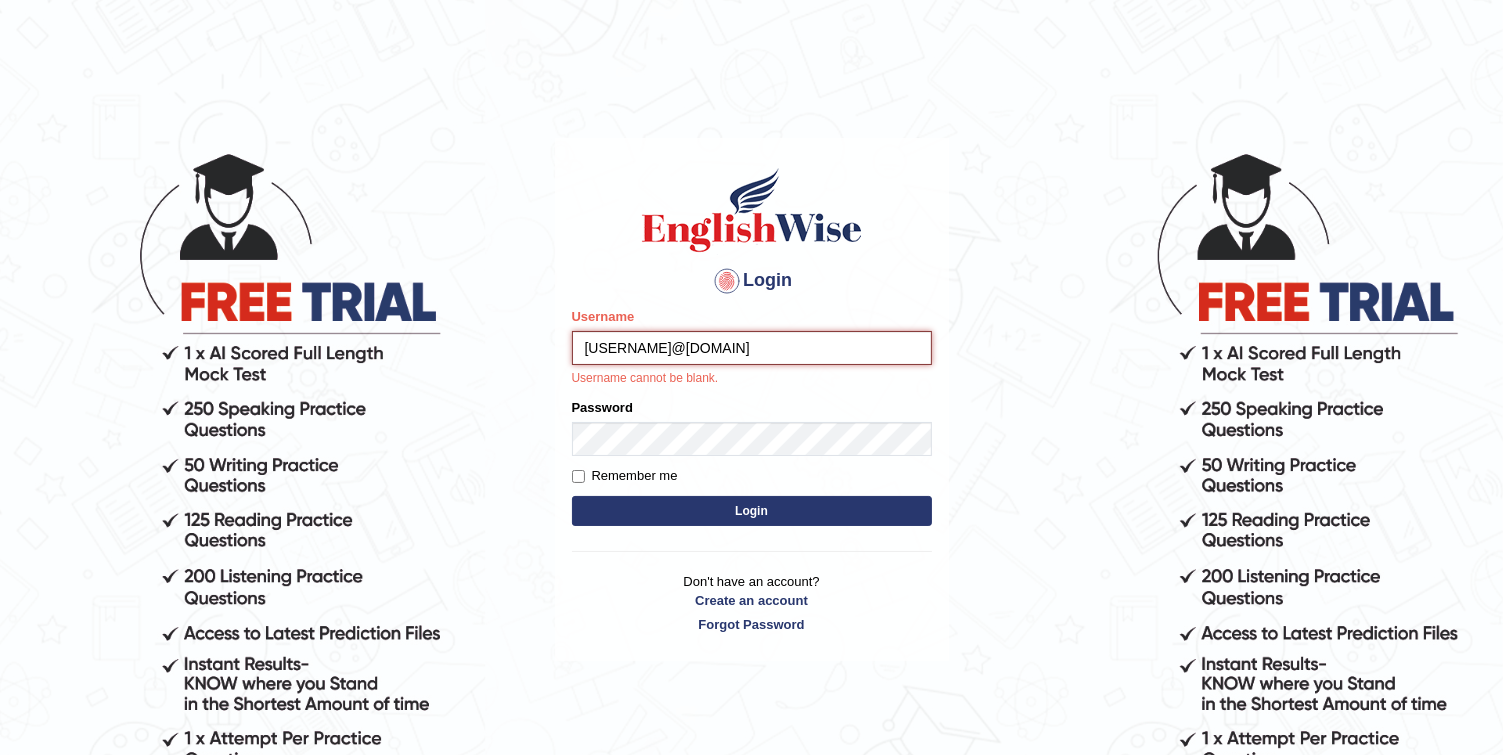 type on "[USERNAME]@[DOMAIN]" 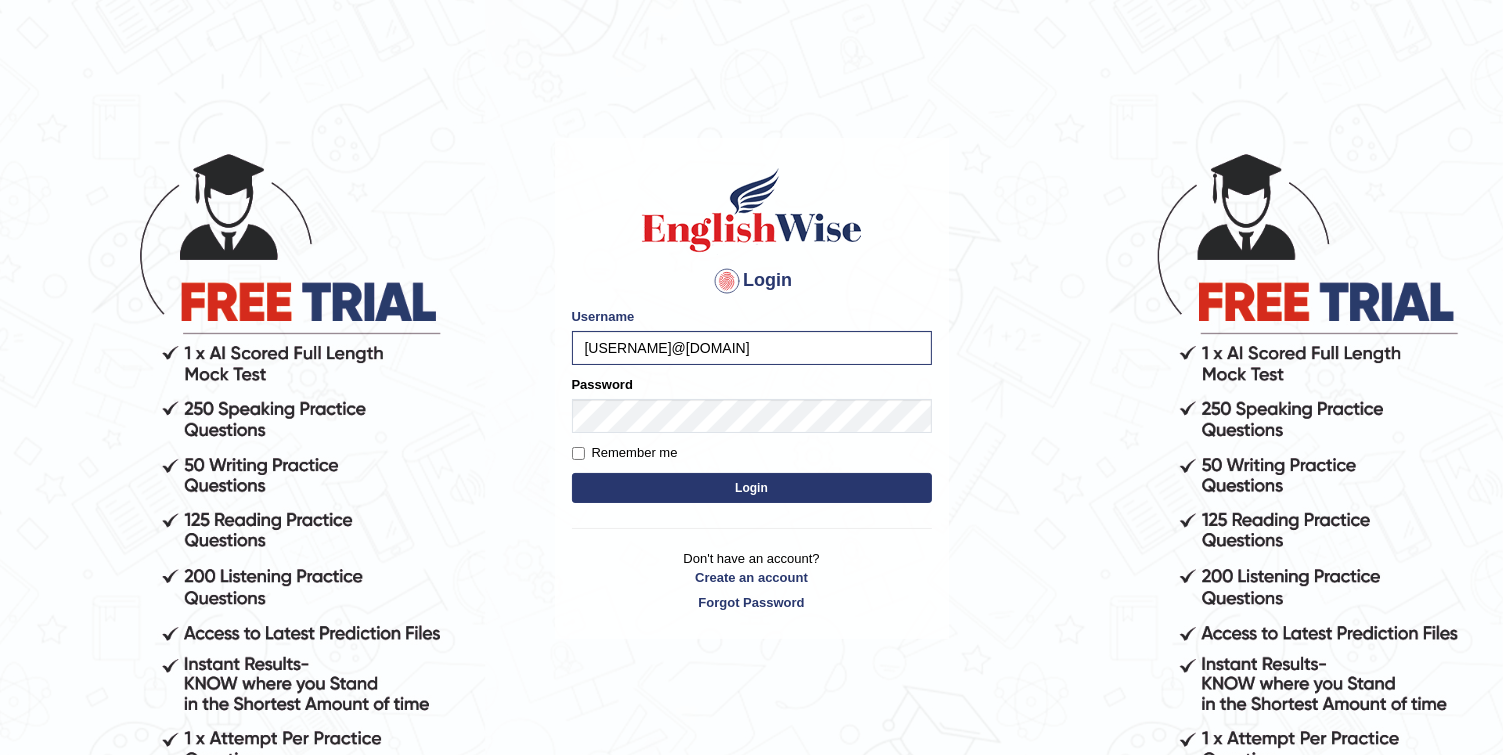 click on "Login" at bounding box center (752, 488) 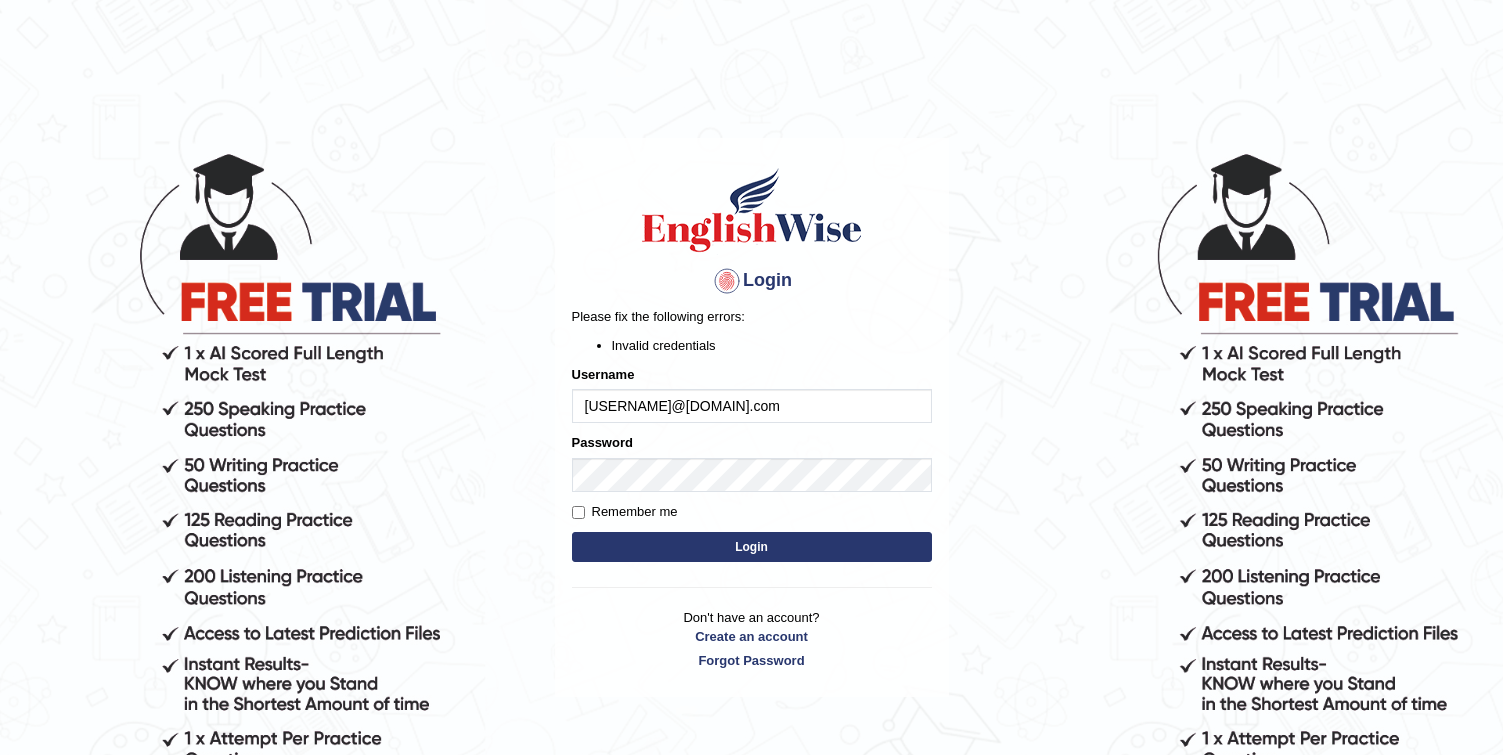 scroll, scrollTop: 0, scrollLeft: 0, axis: both 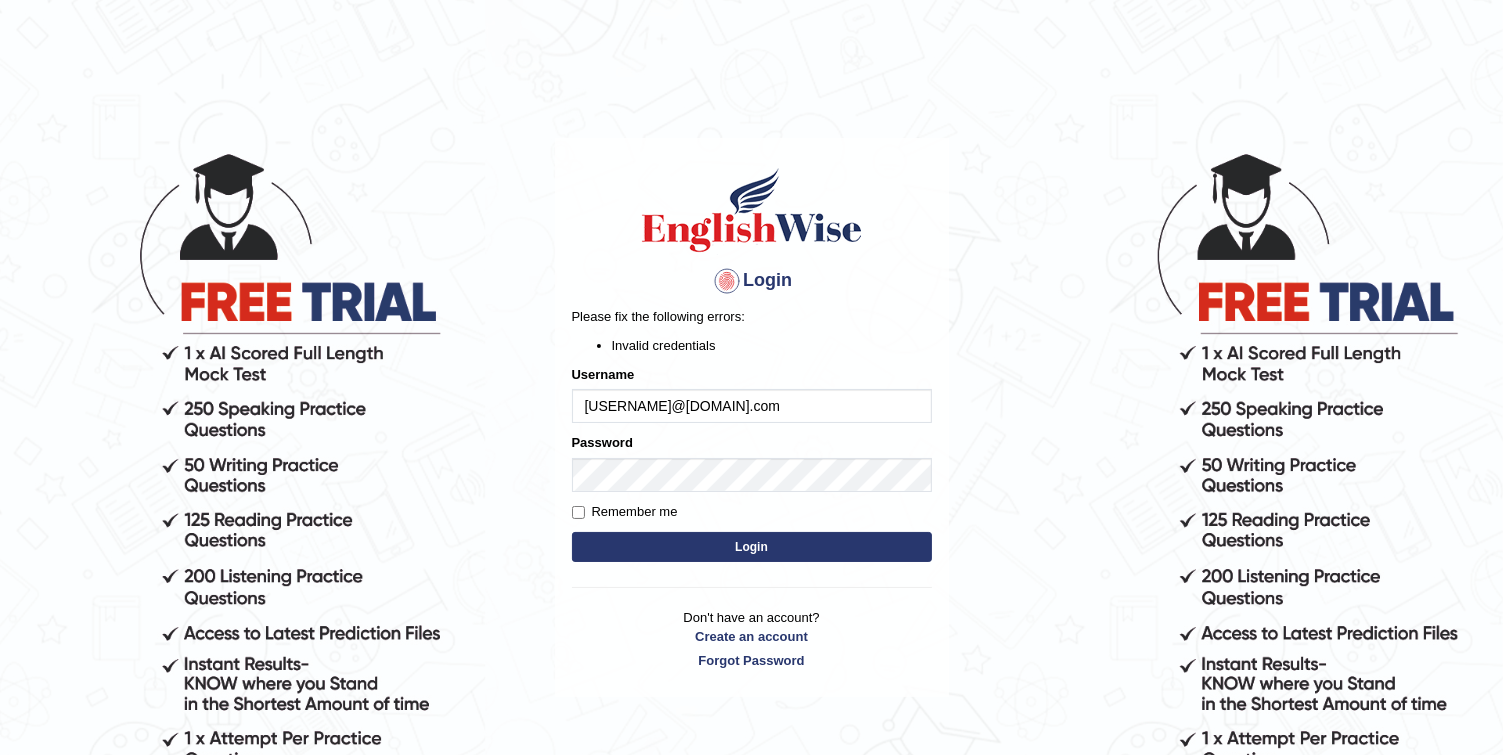 click on "Login" at bounding box center [752, 547] 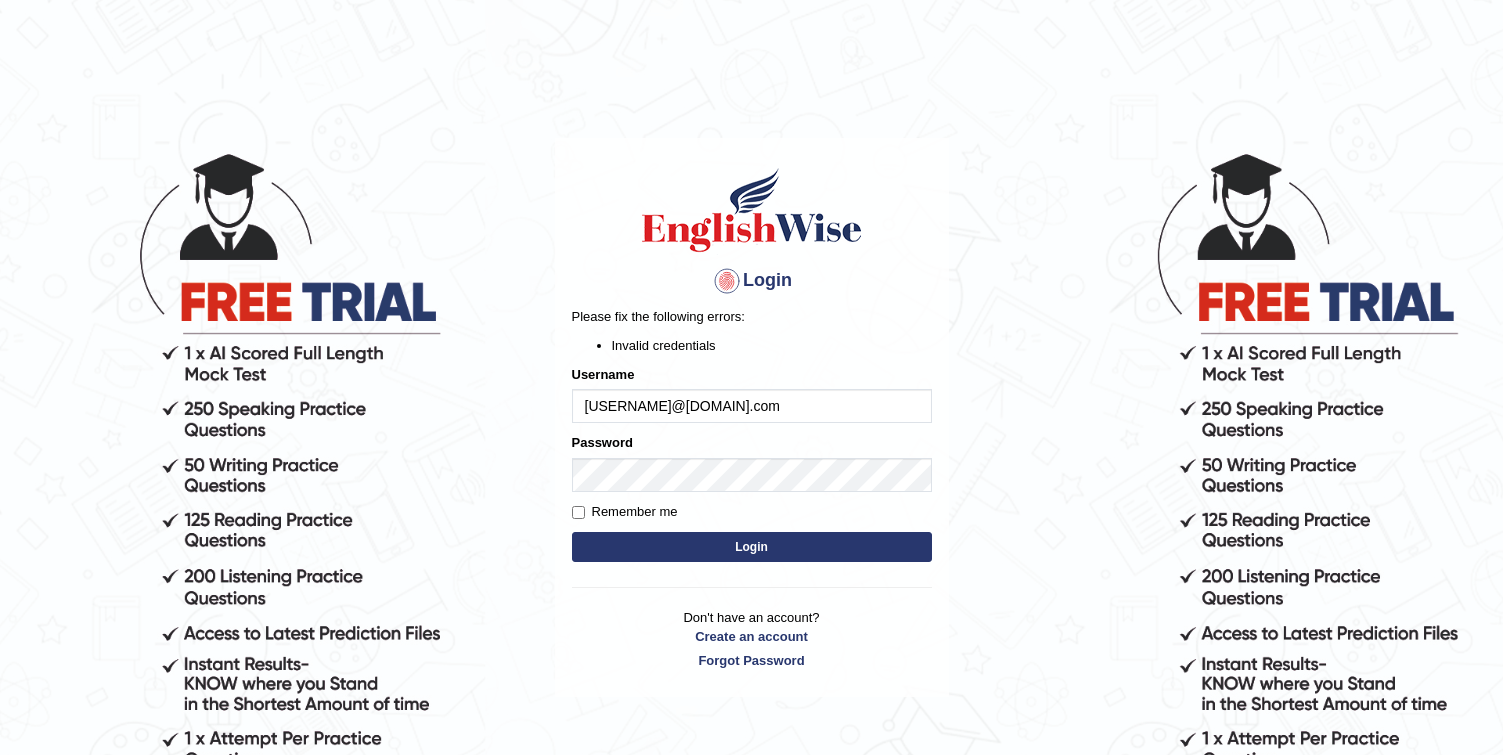 scroll, scrollTop: 0, scrollLeft: 0, axis: both 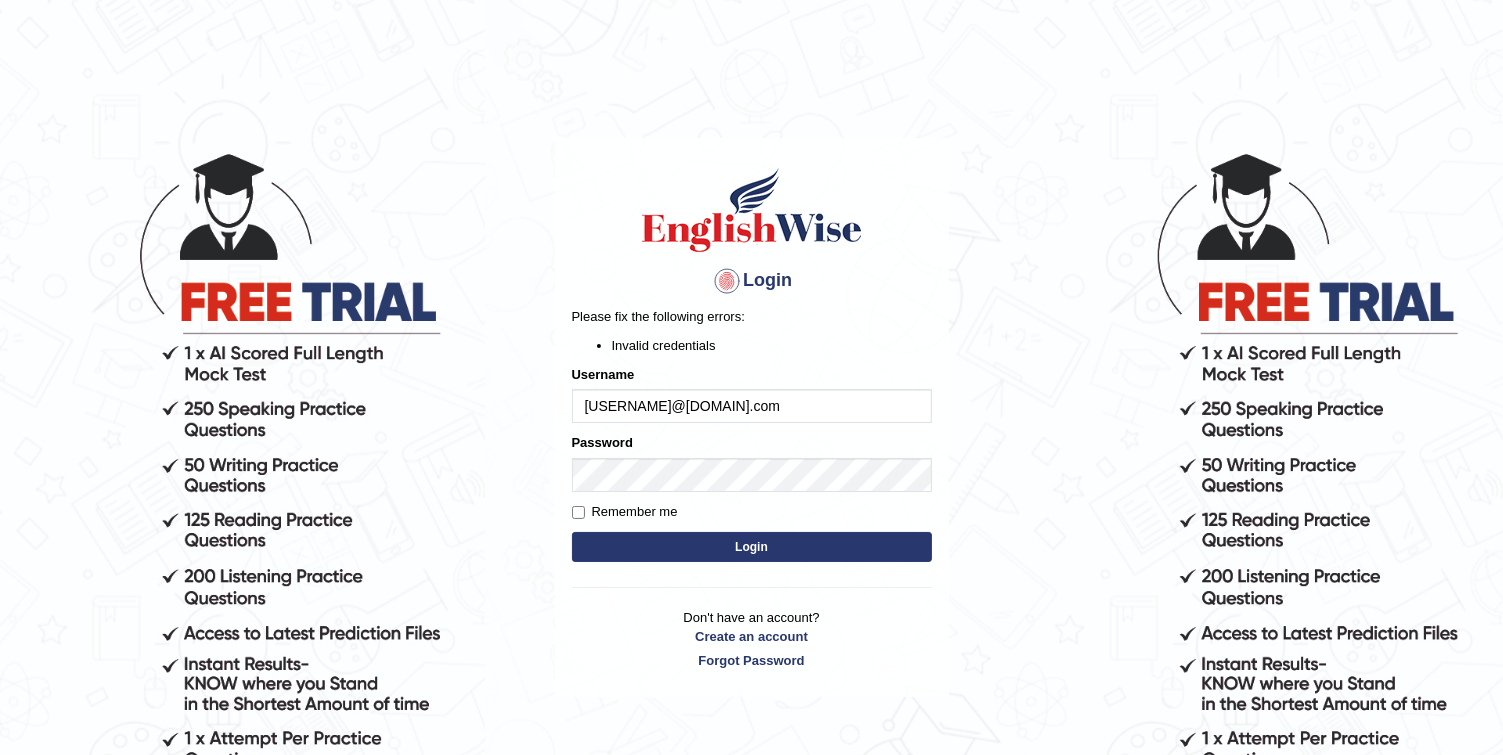 click on "[USERNAME]@[DOMAIN]" at bounding box center [752, 406] 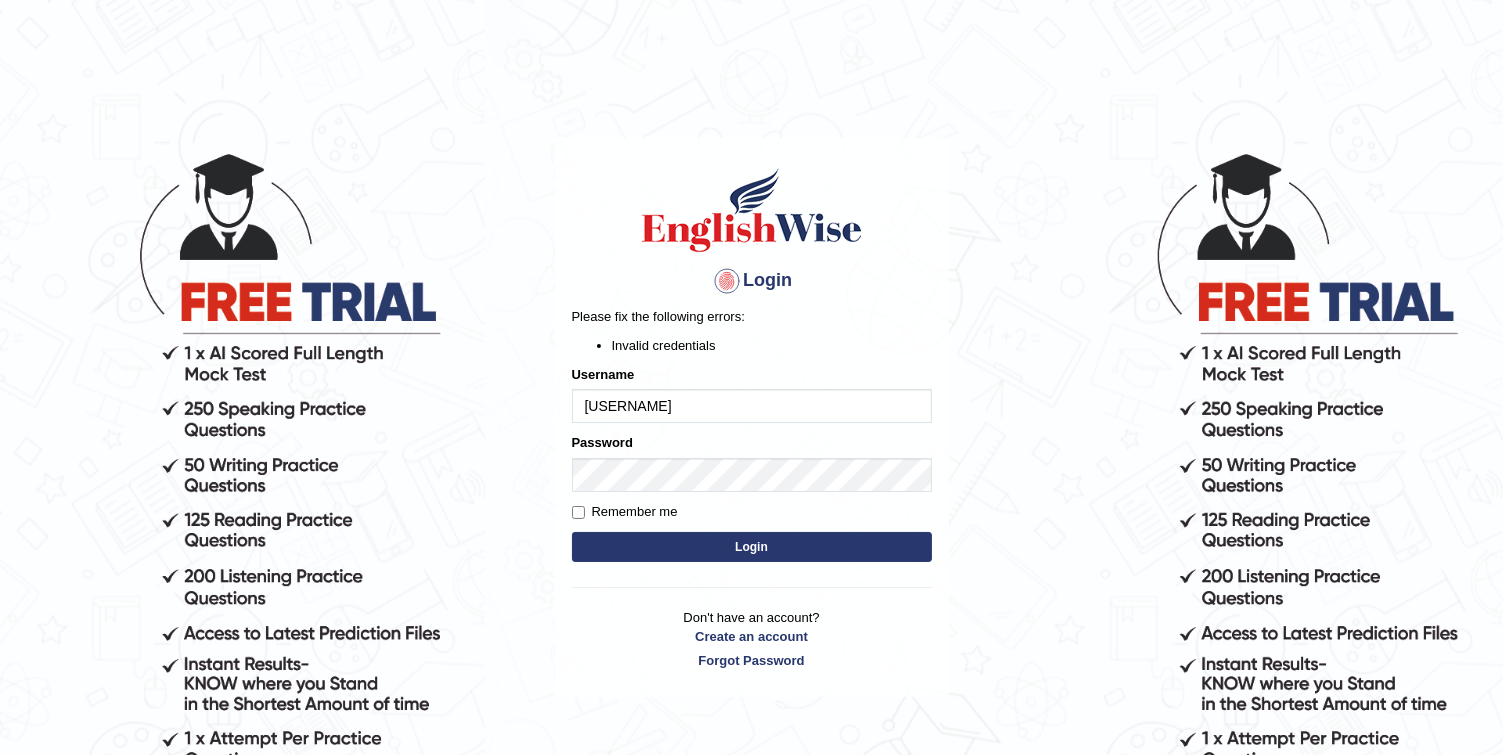 type on "[USERNAME]" 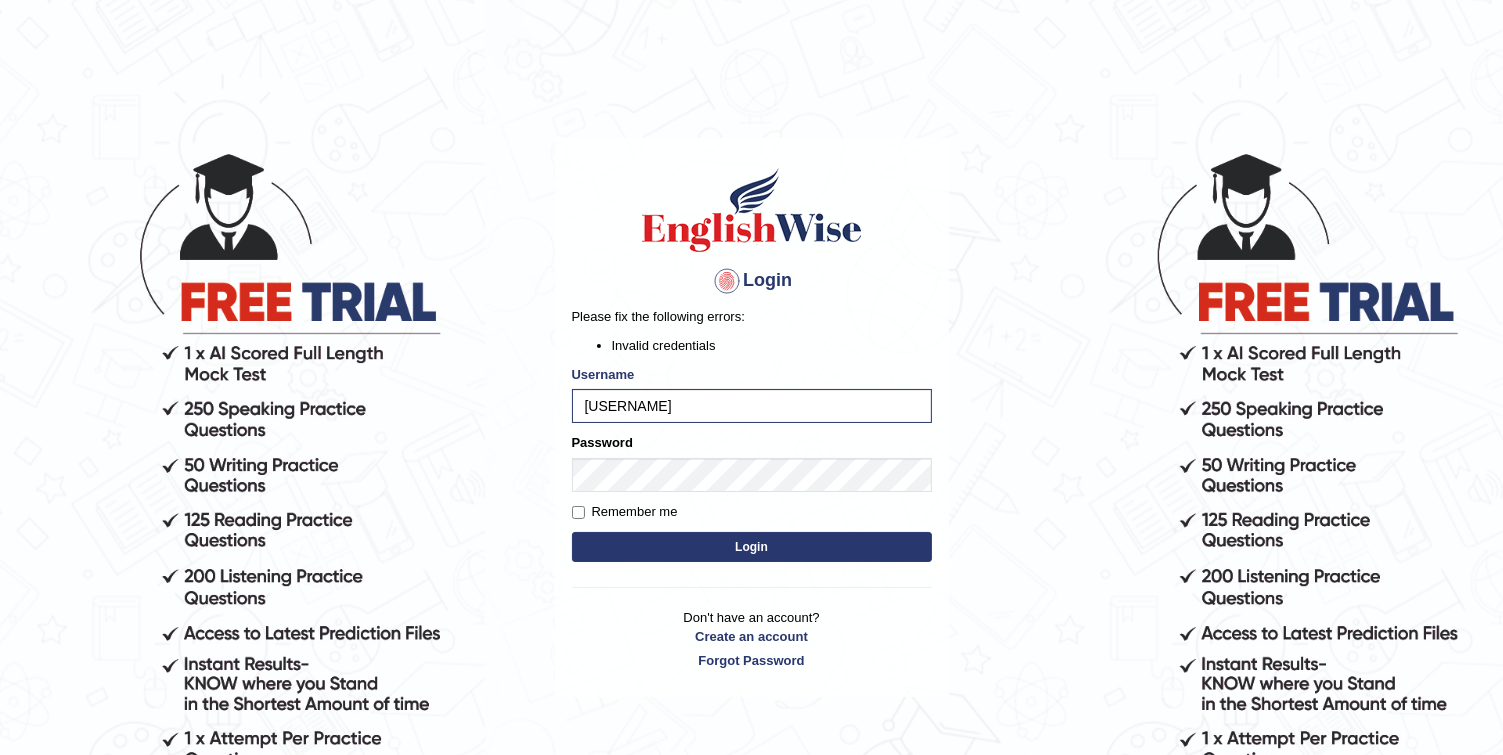 click on "Login" at bounding box center [752, 547] 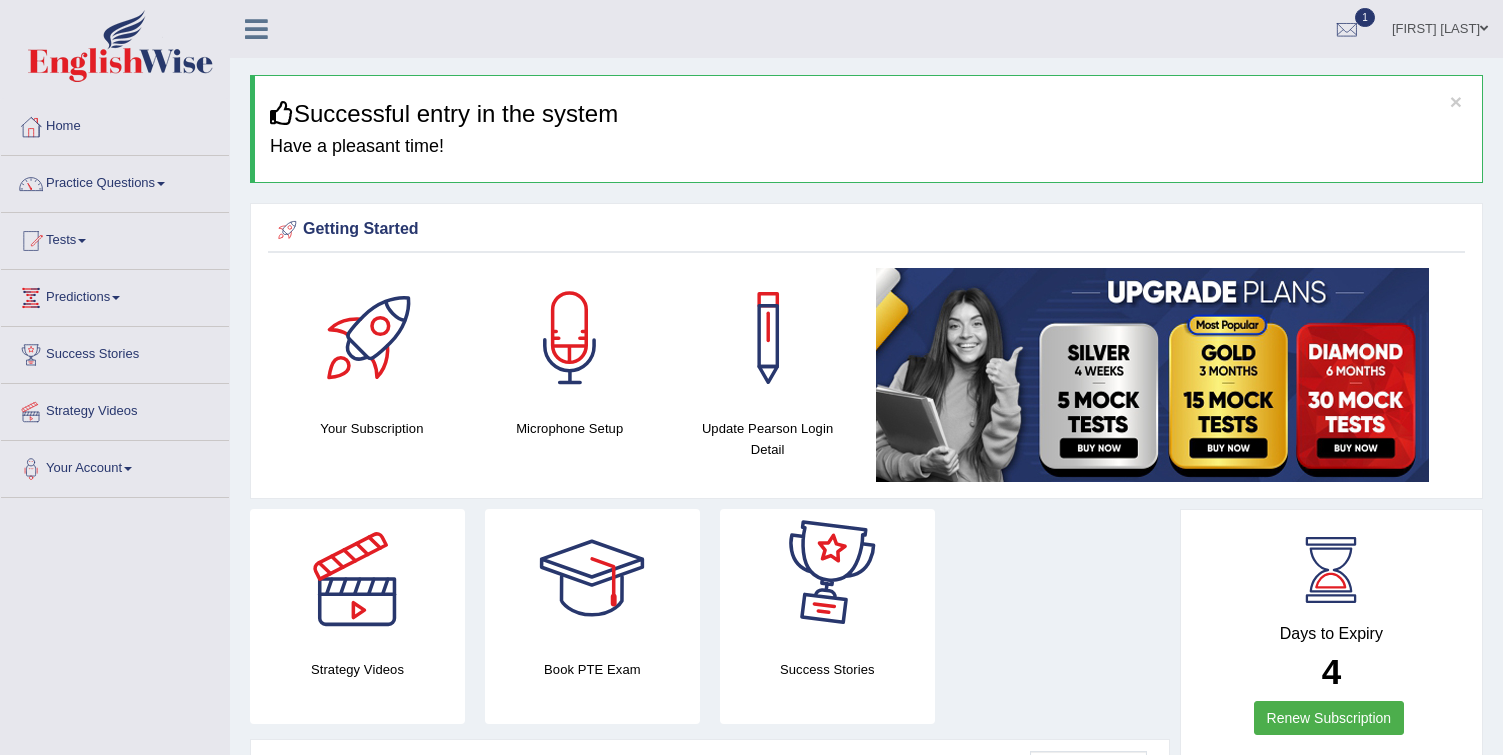 scroll, scrollTop: 0, scrollLeft: 0, axis: both 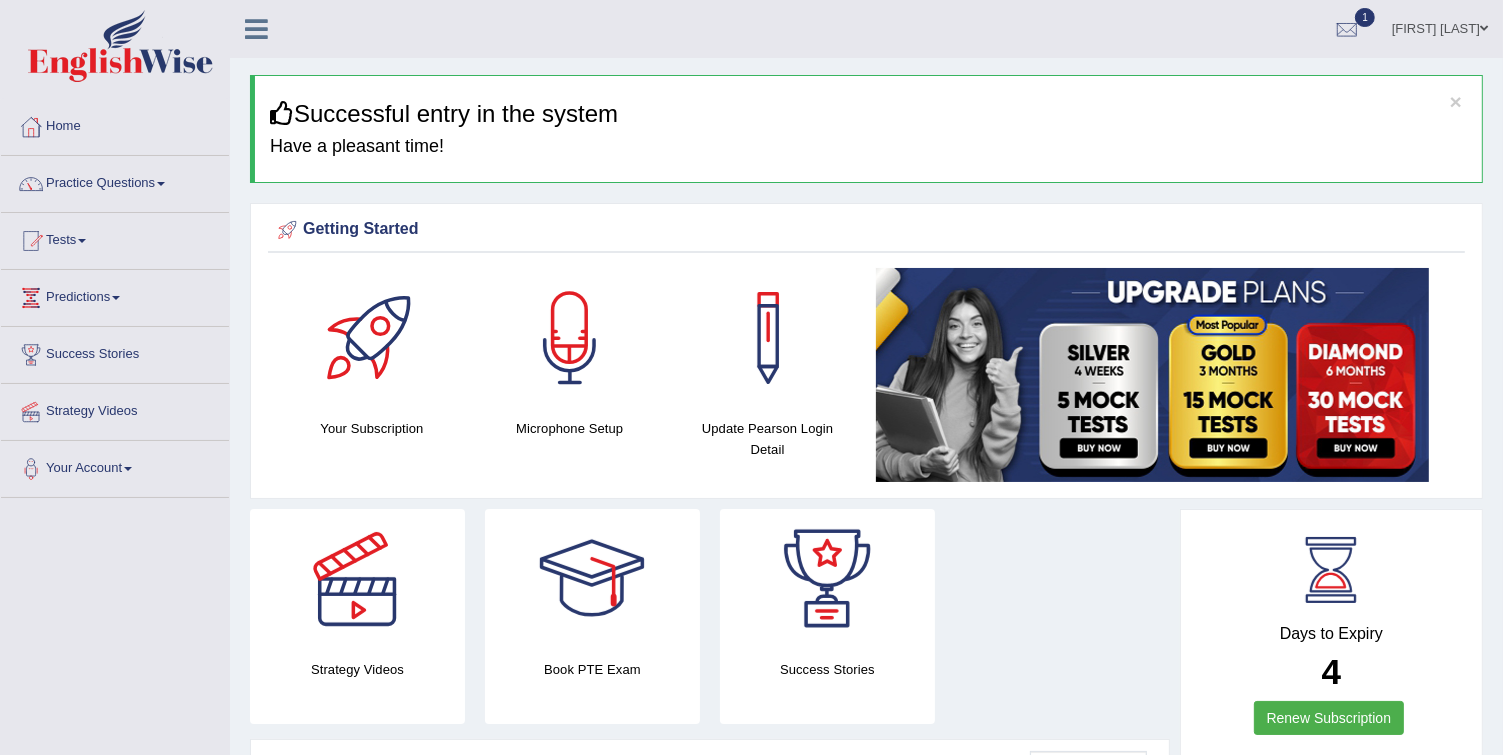 click on "Tests" at bounding box center (115, 238) 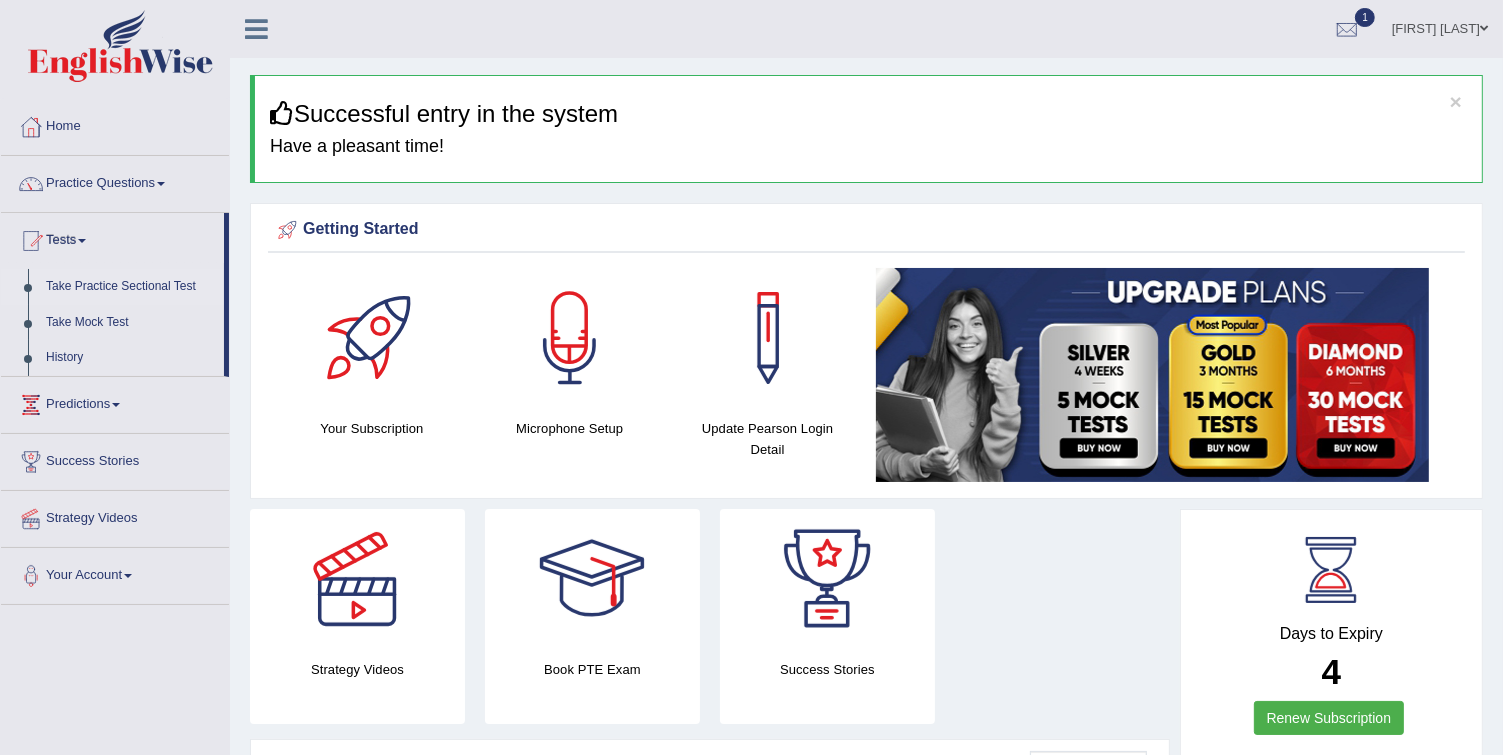 click on "Take Practice Sectional Test" at bounding box center (130, 287) 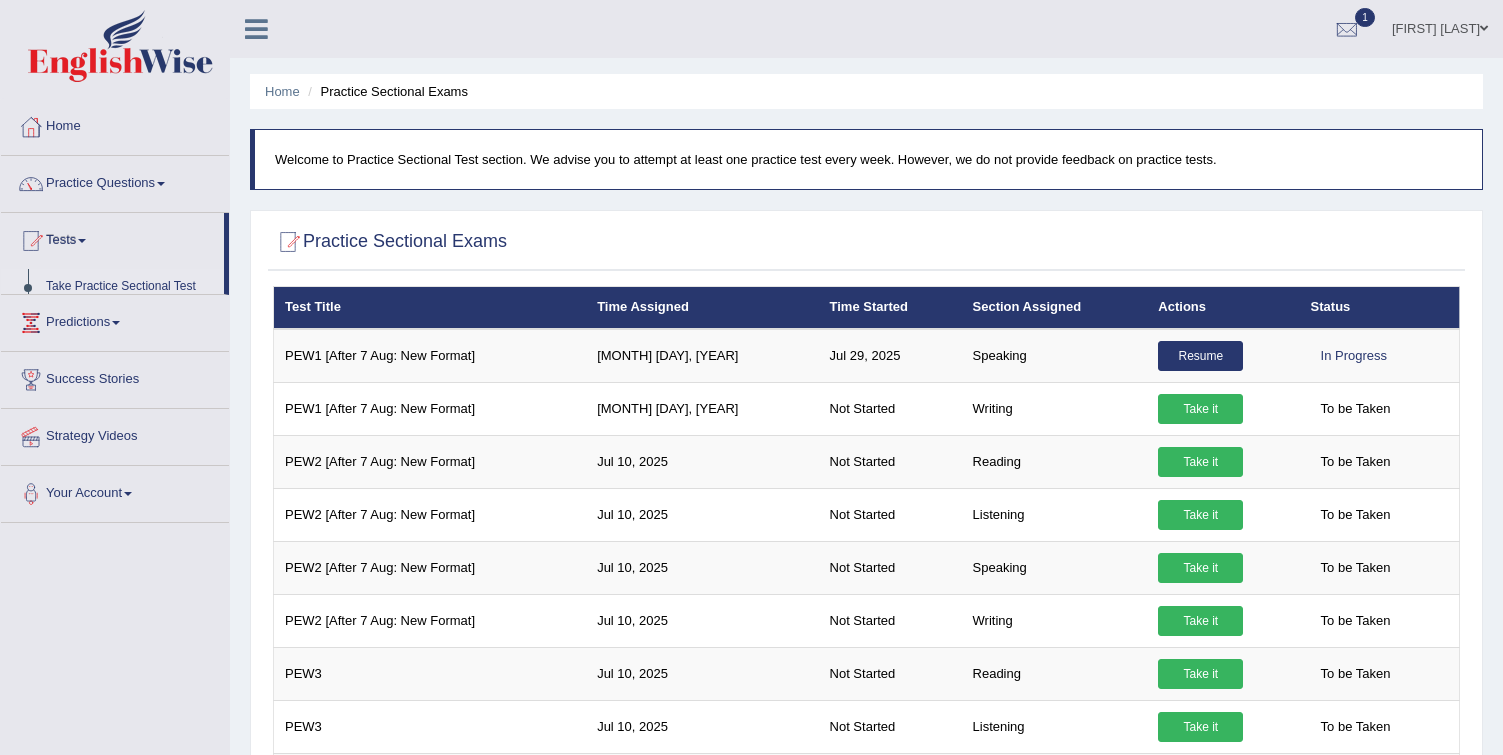 scroll, scrollTop: 0, scrollLeft: 0, axis: both 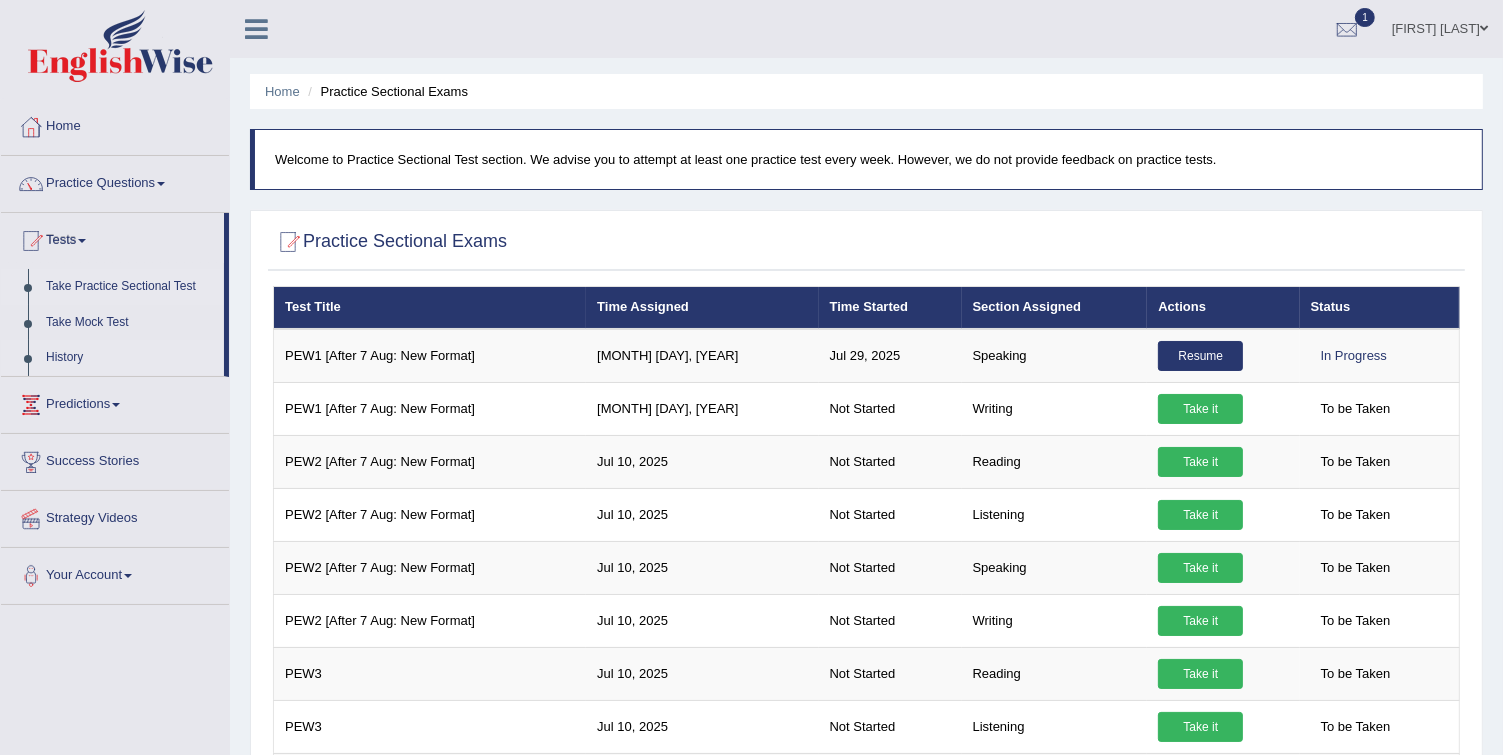 click on "History" at bounding box center (130, 358) 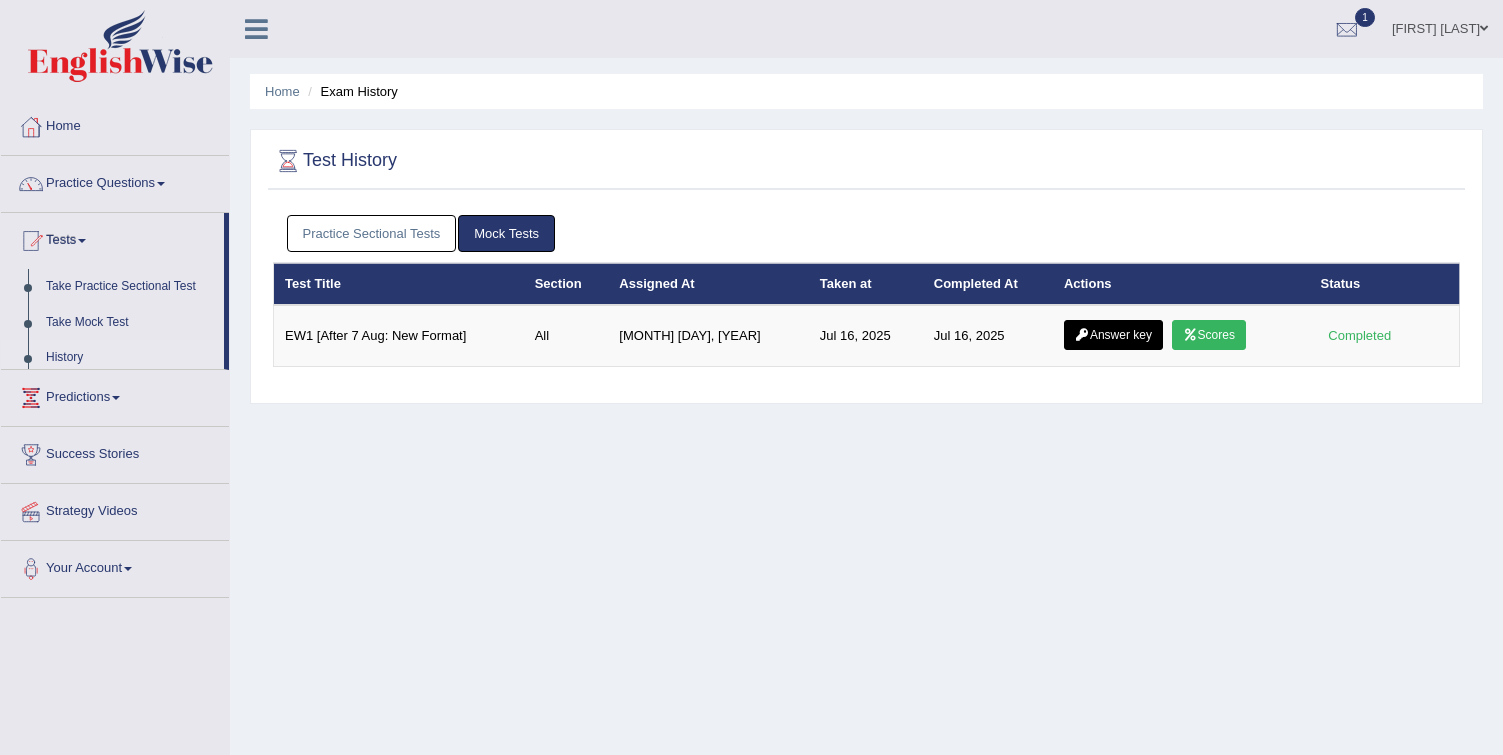 scroll, scrollTop: 0, scrollLeft: 0, axis: both 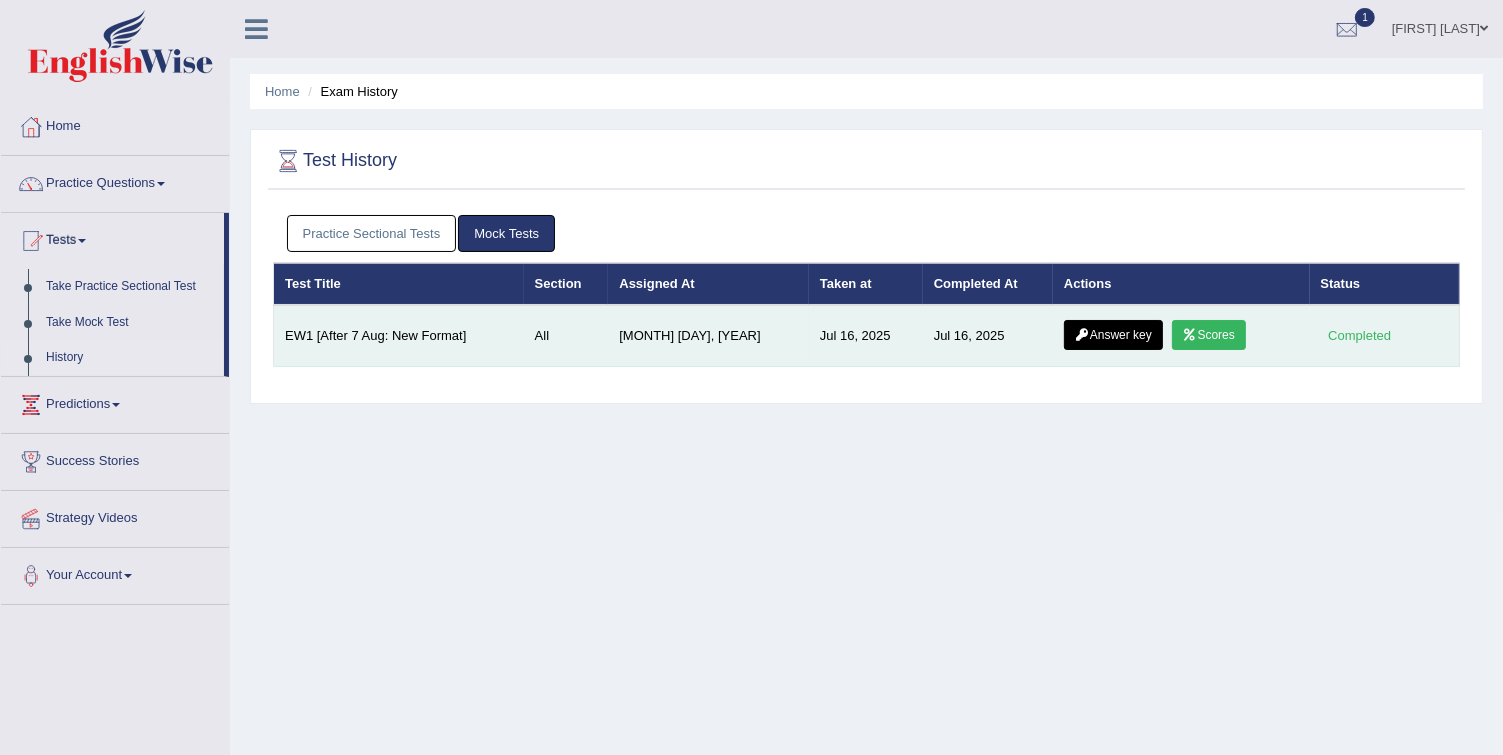 click on "Scores" at bounding box center (1209, 335) 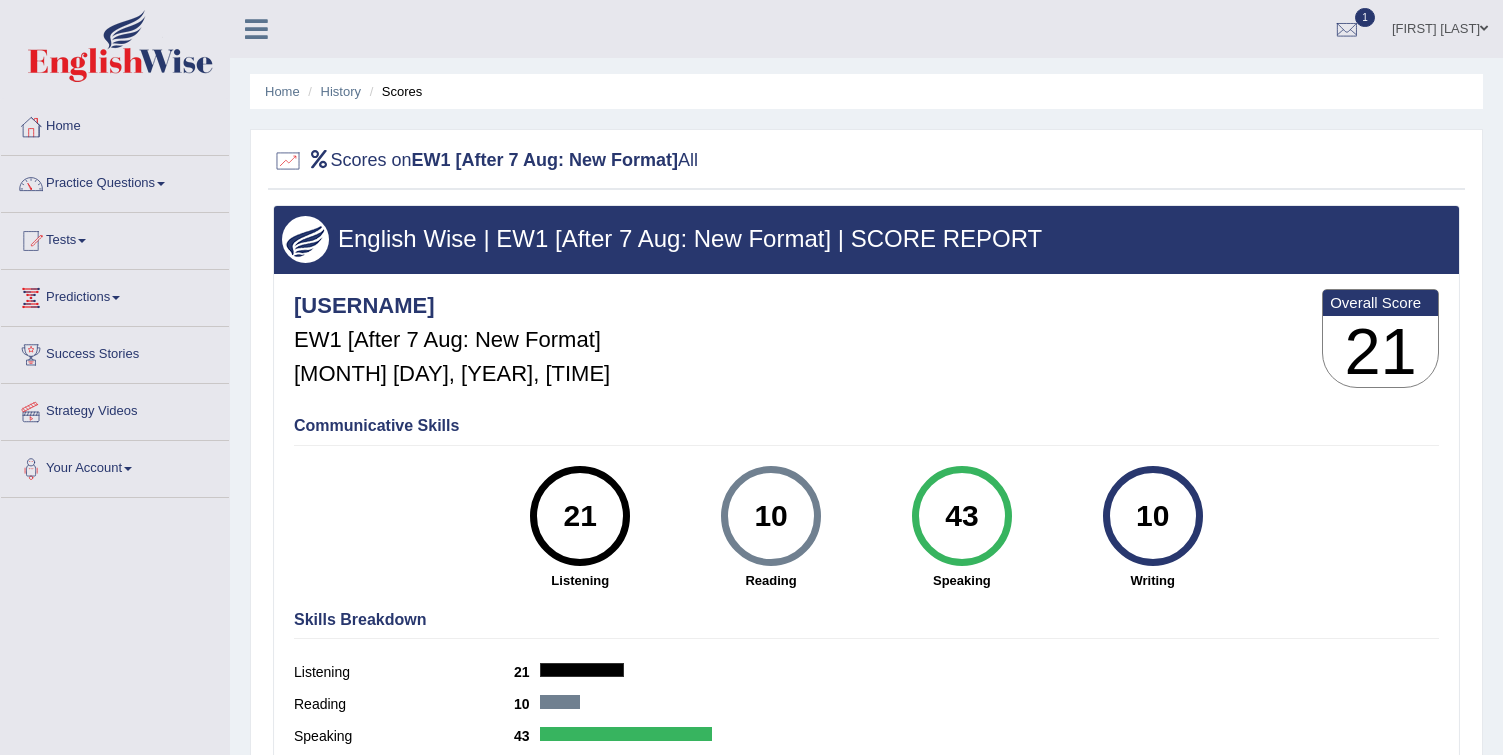 scroll, scrollTop: 0, scrollLeft: 0, axis: both 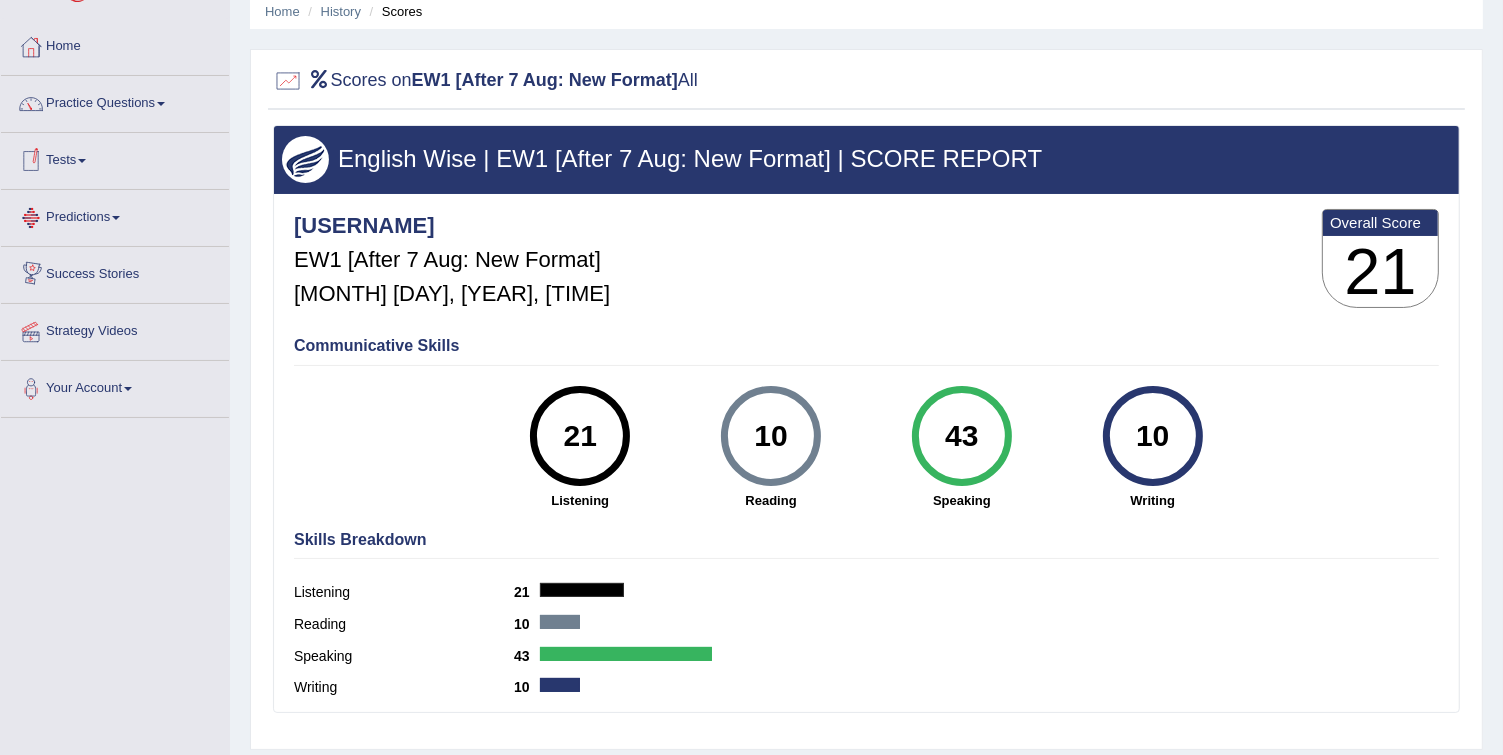 click on "Tests" at bounding box center [115, 158] 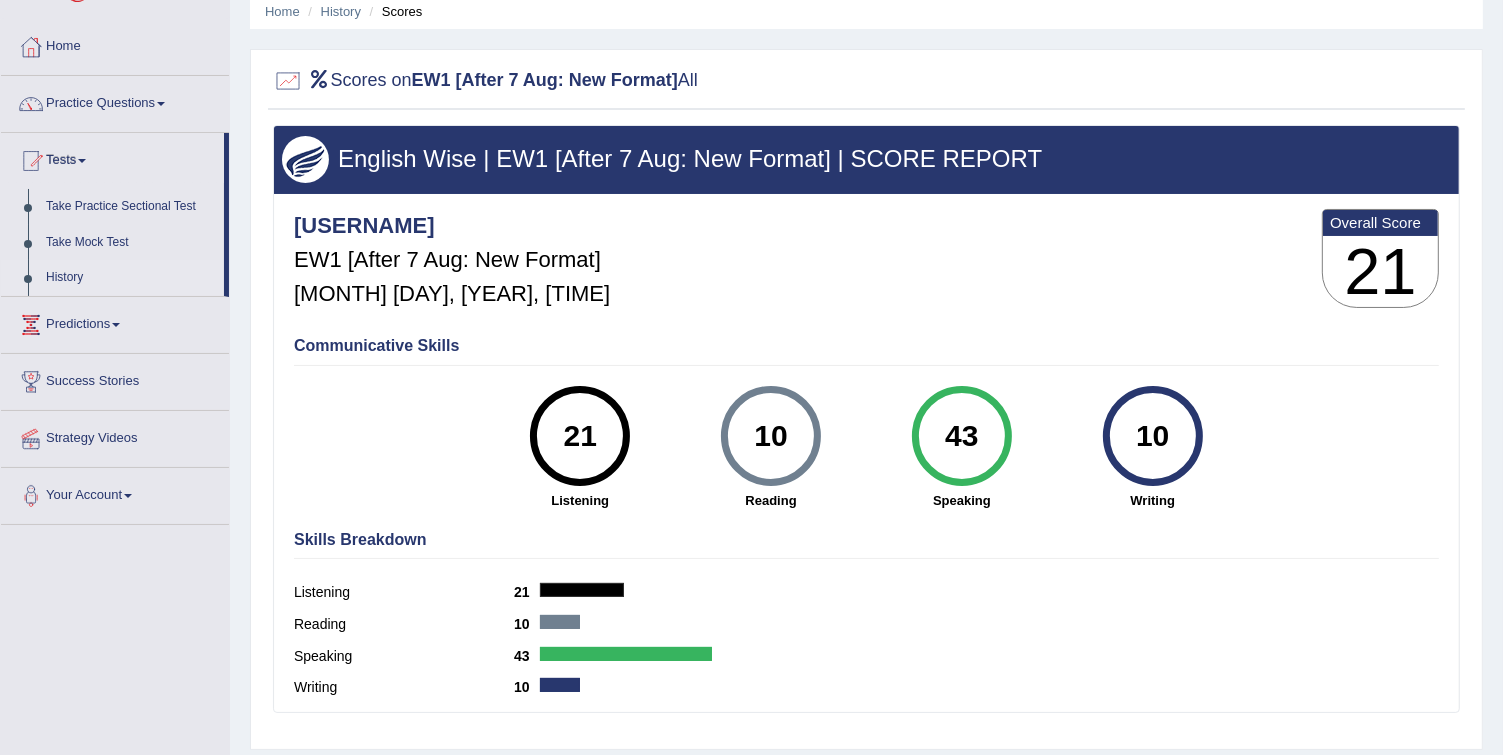 click on "History" at bounding box center [130, 278] 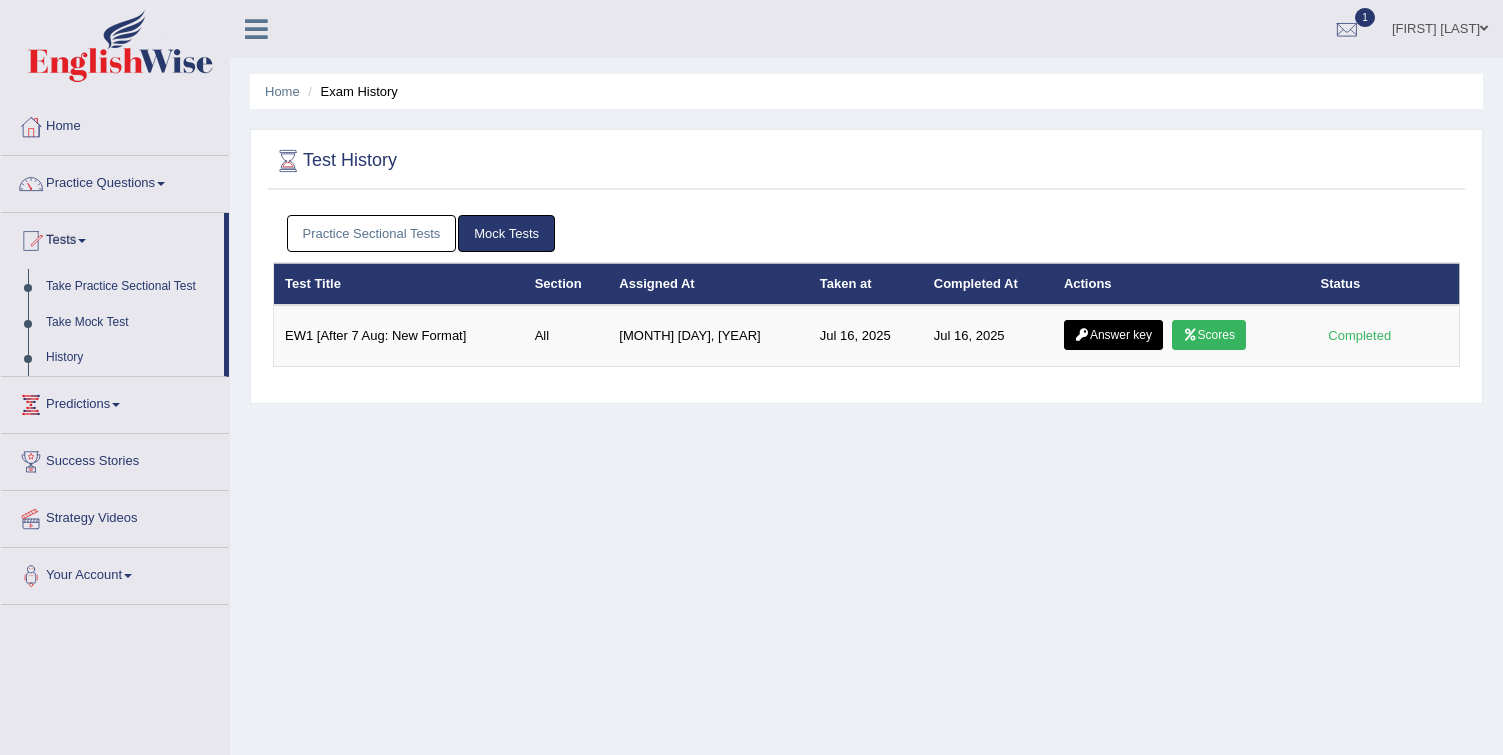scroll, scrollTop: 0, scrollLeft: 0, axis: both 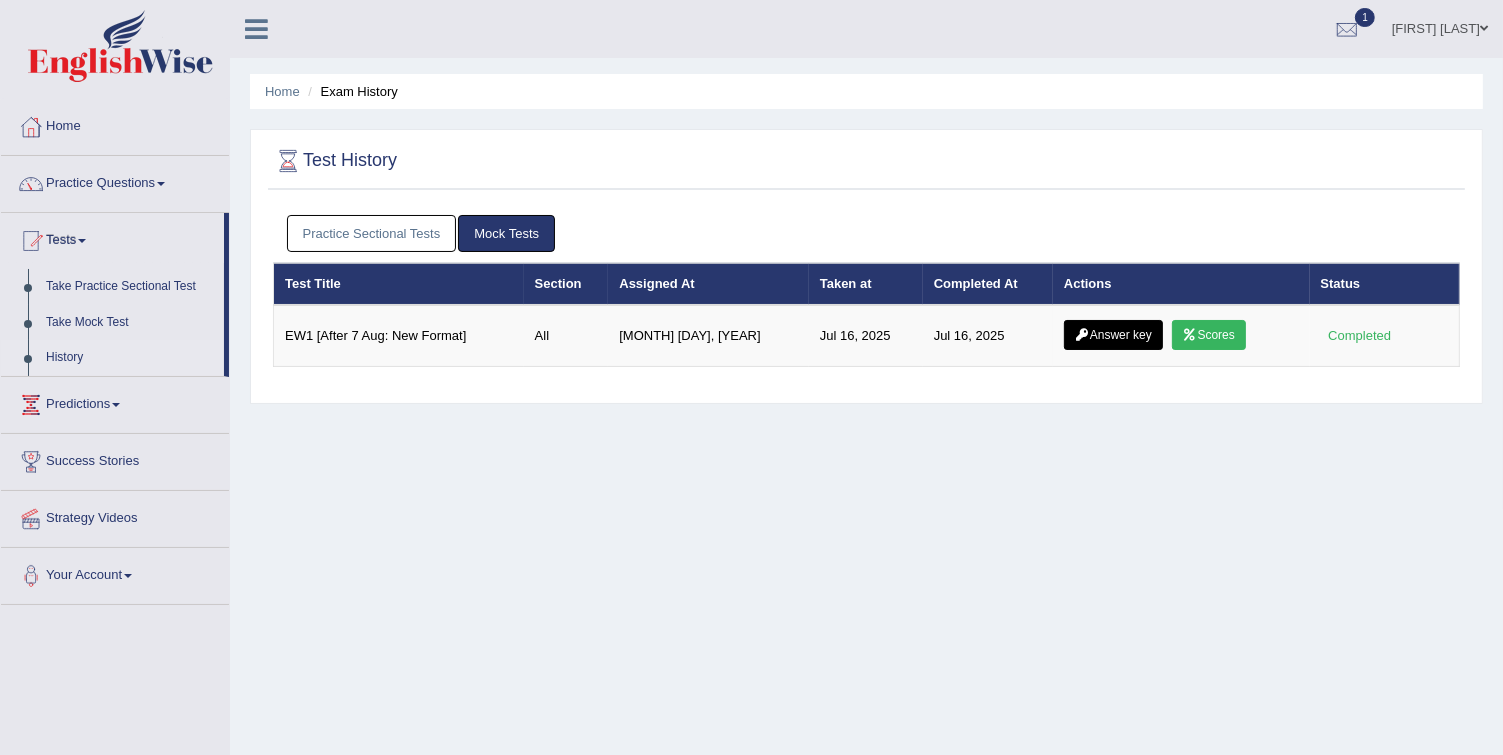 click on "Mock Tests" at bounding box center (506, 233) 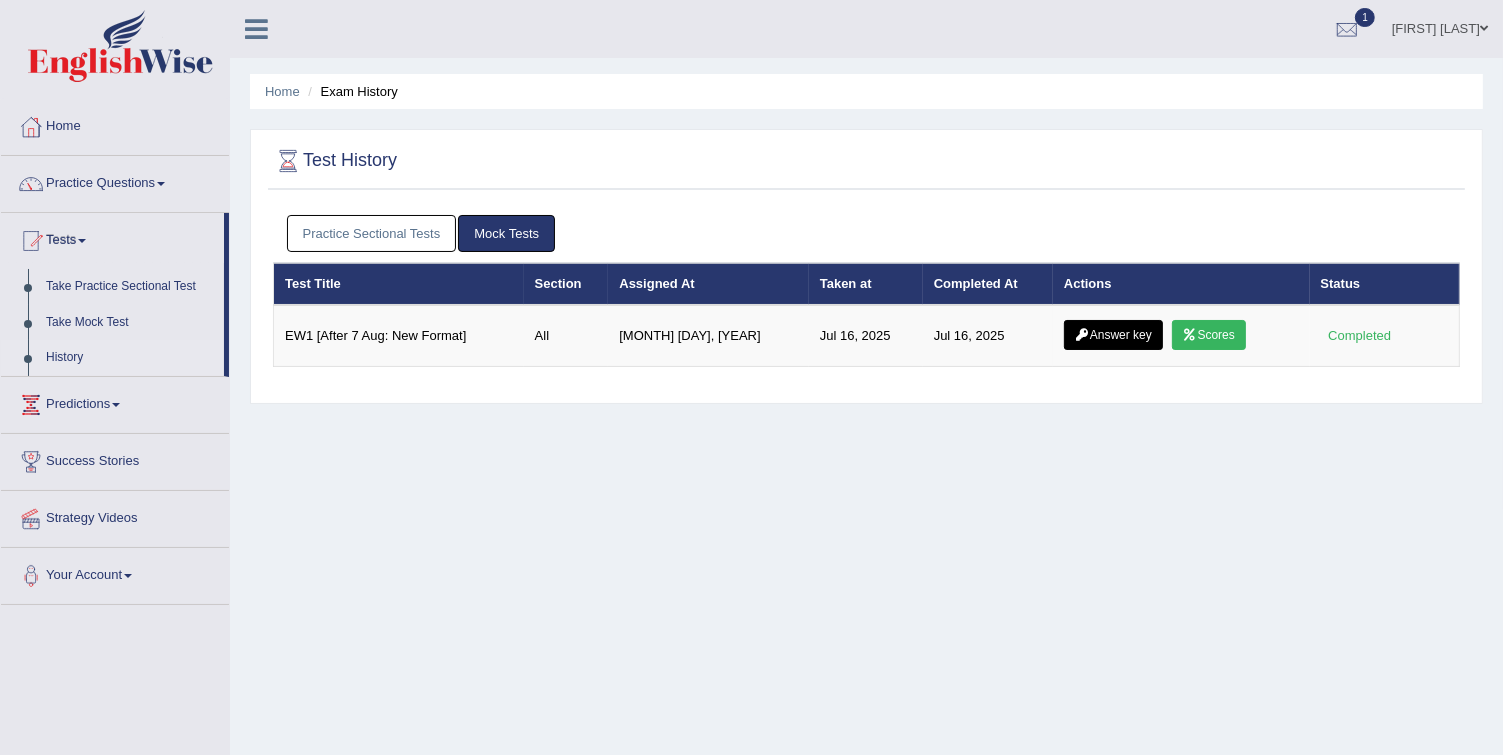 click on "Mock Tests" at bounding box center [506, 233] 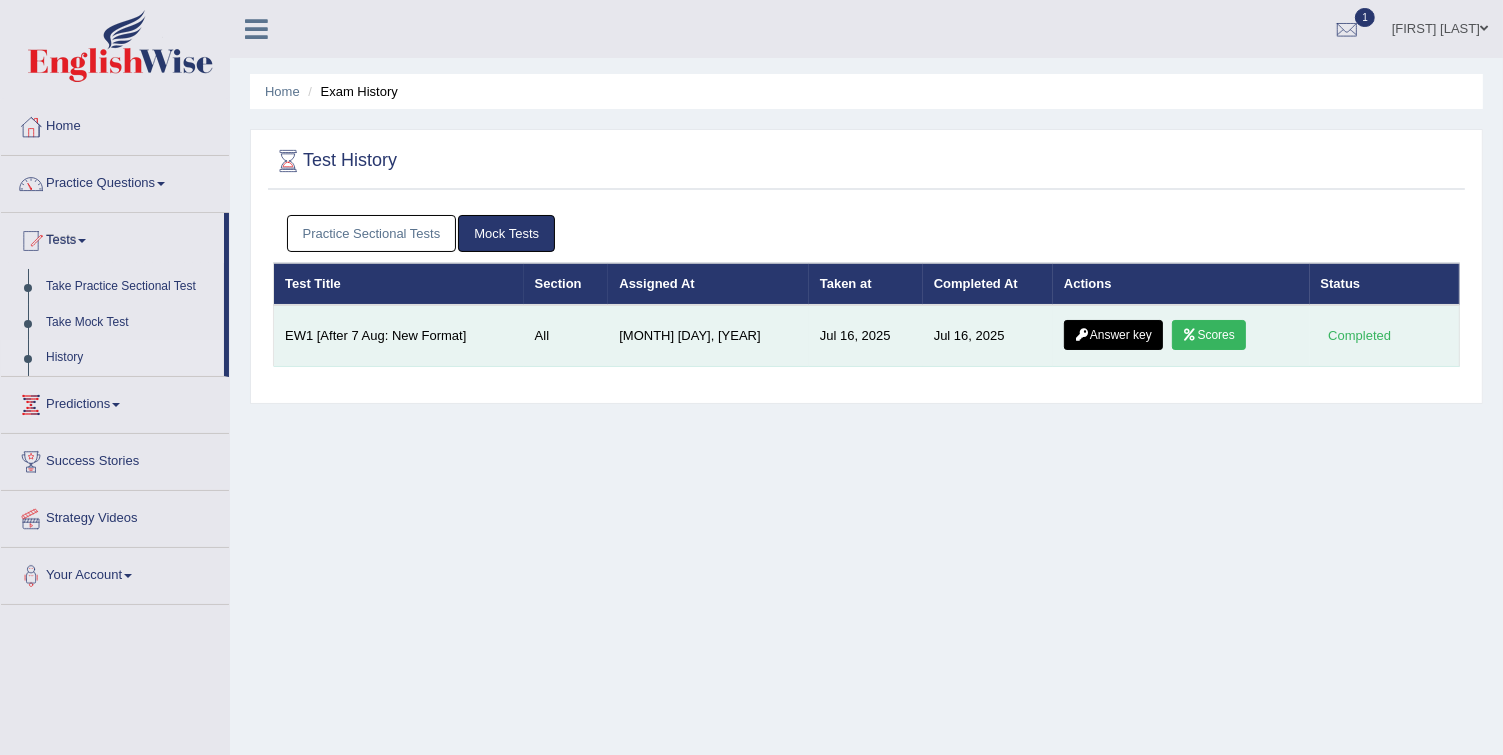 click on "Scores" at bounding box center (1209, 335) 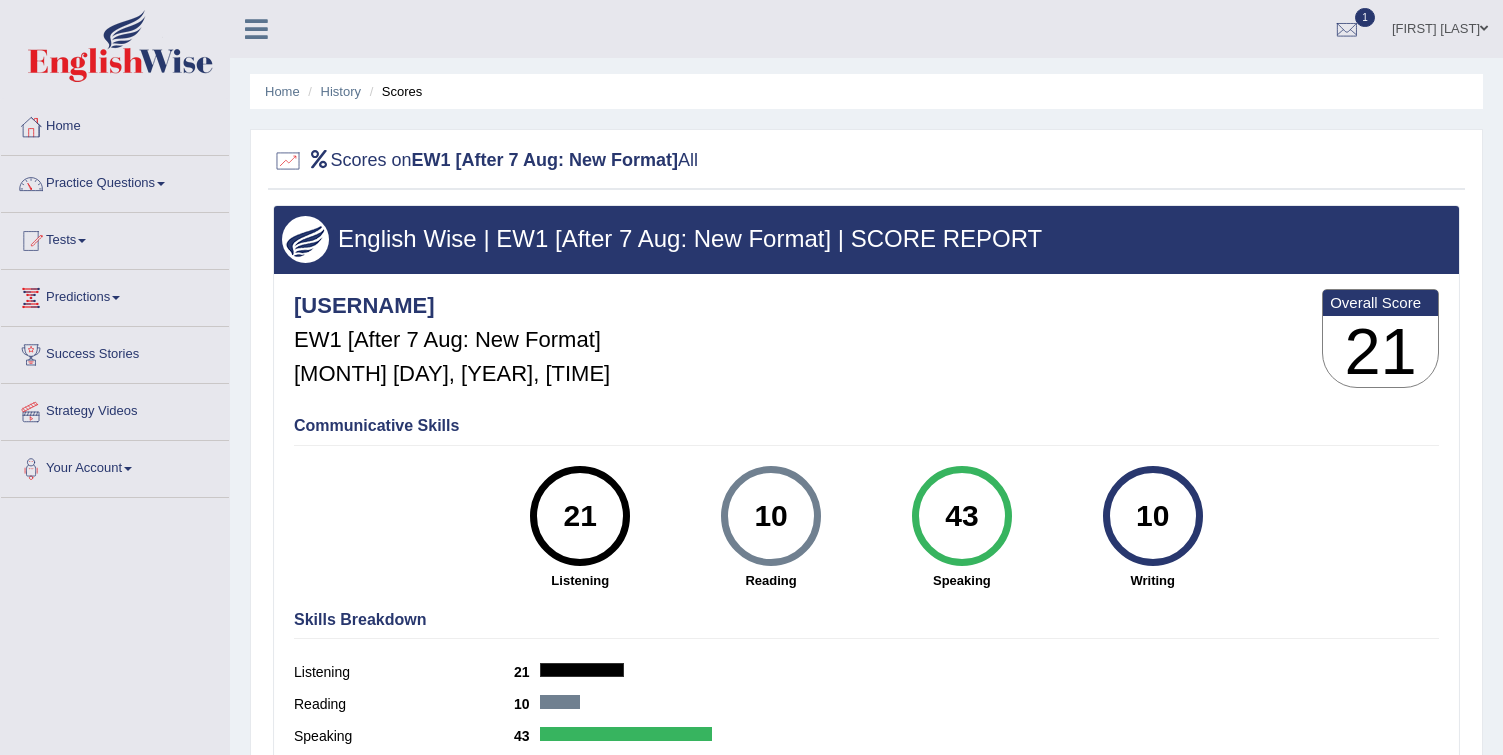 scroll, scrollTop: 0, scrollLeft: 0, axis: both 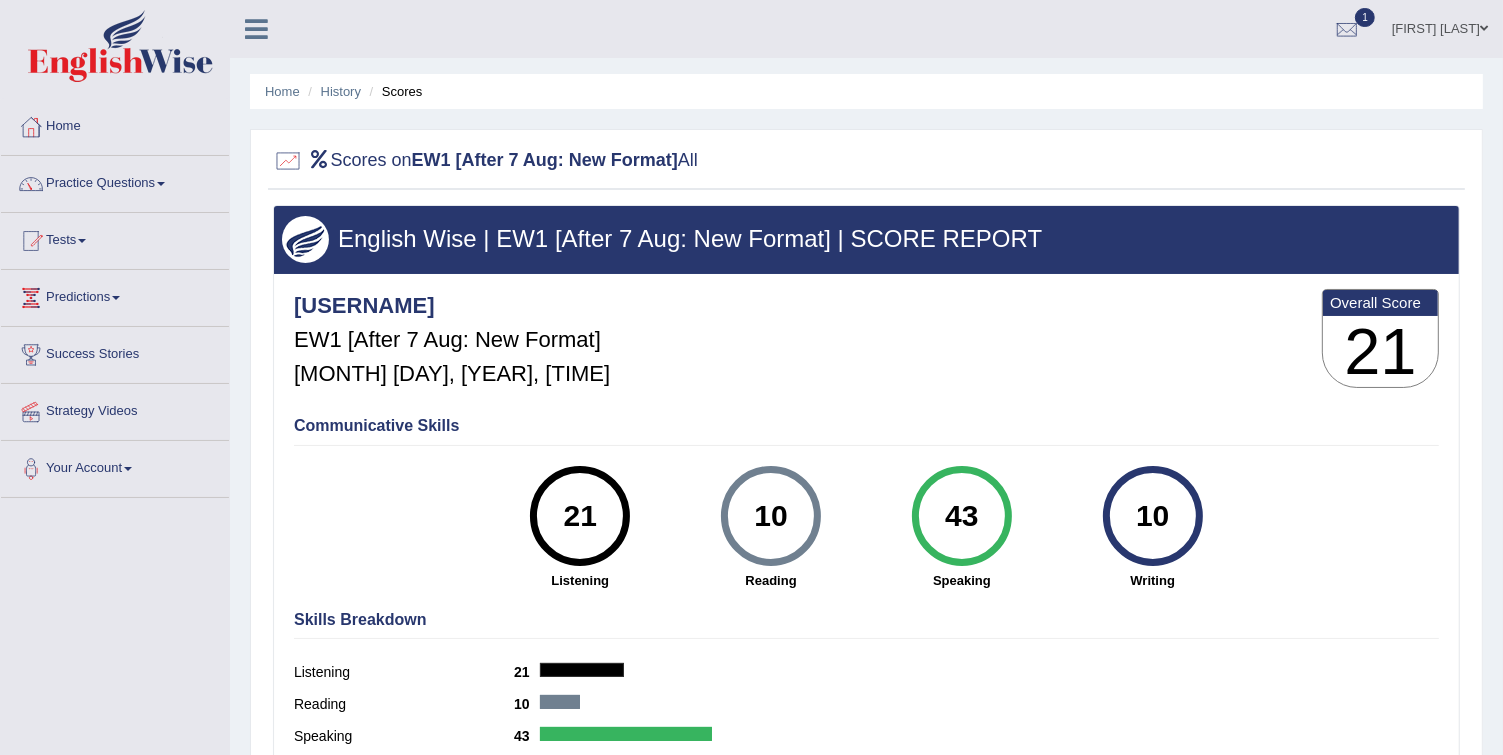 click at bounding box center (82, 241) 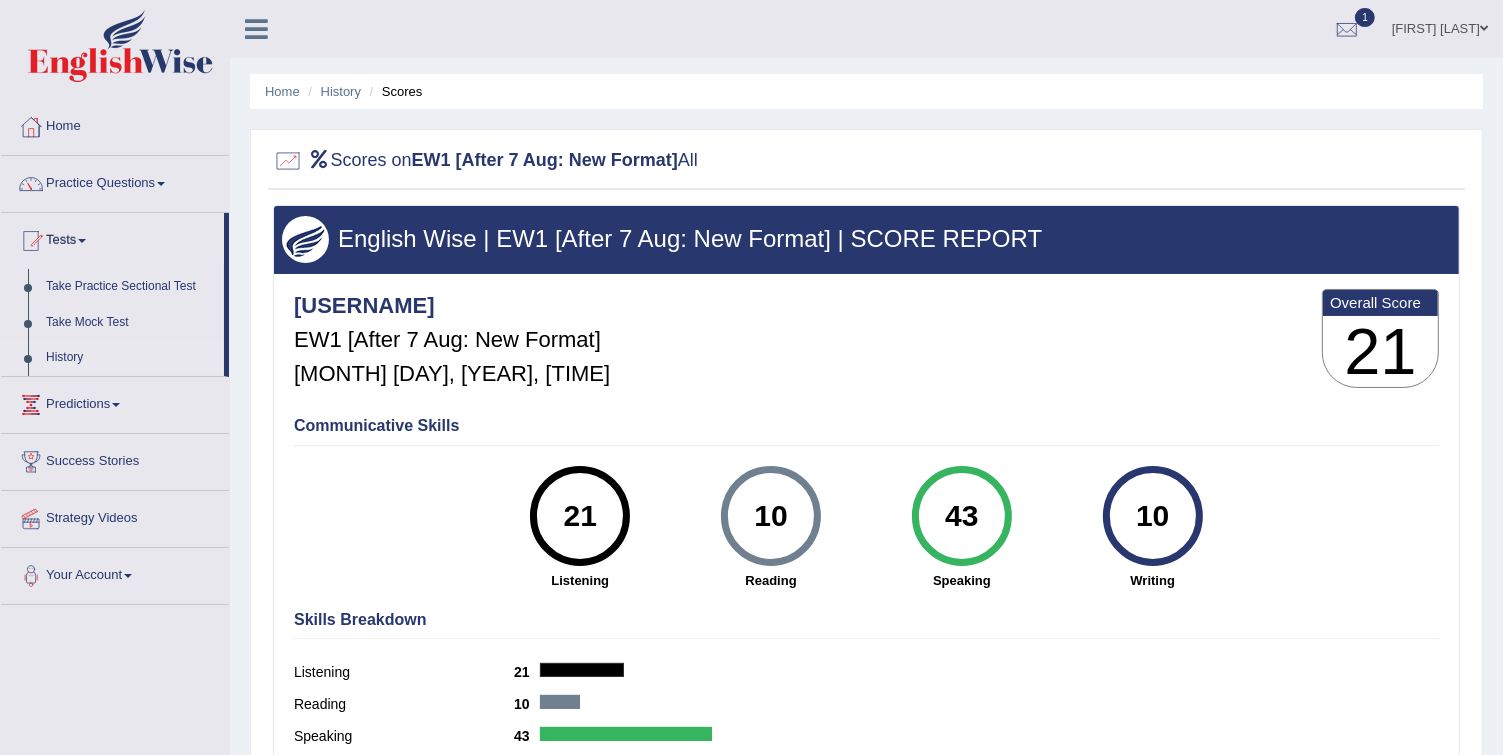 click on "History" at bounding box center (130, 358) 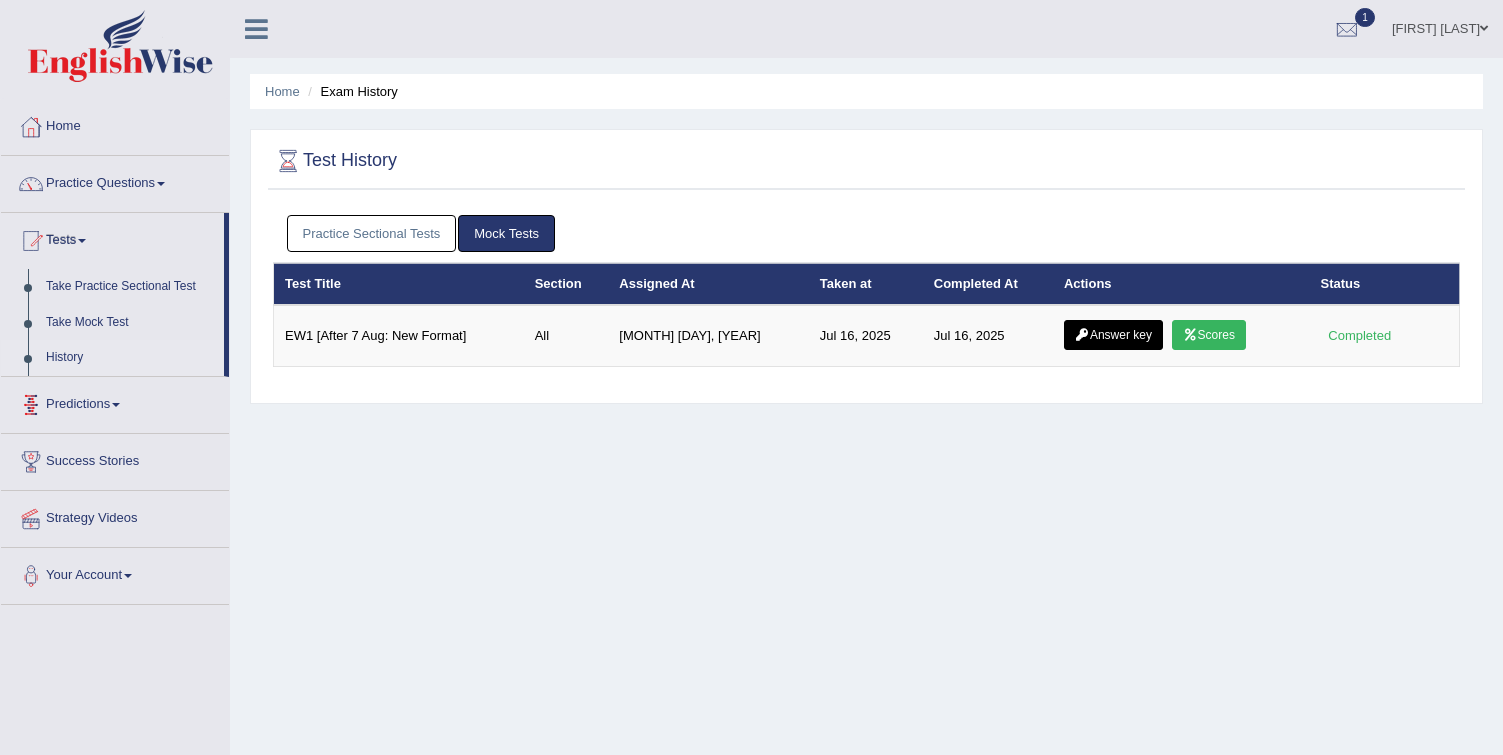 scroll, scrollTop: 0, scrollLeft: 0, axis: both 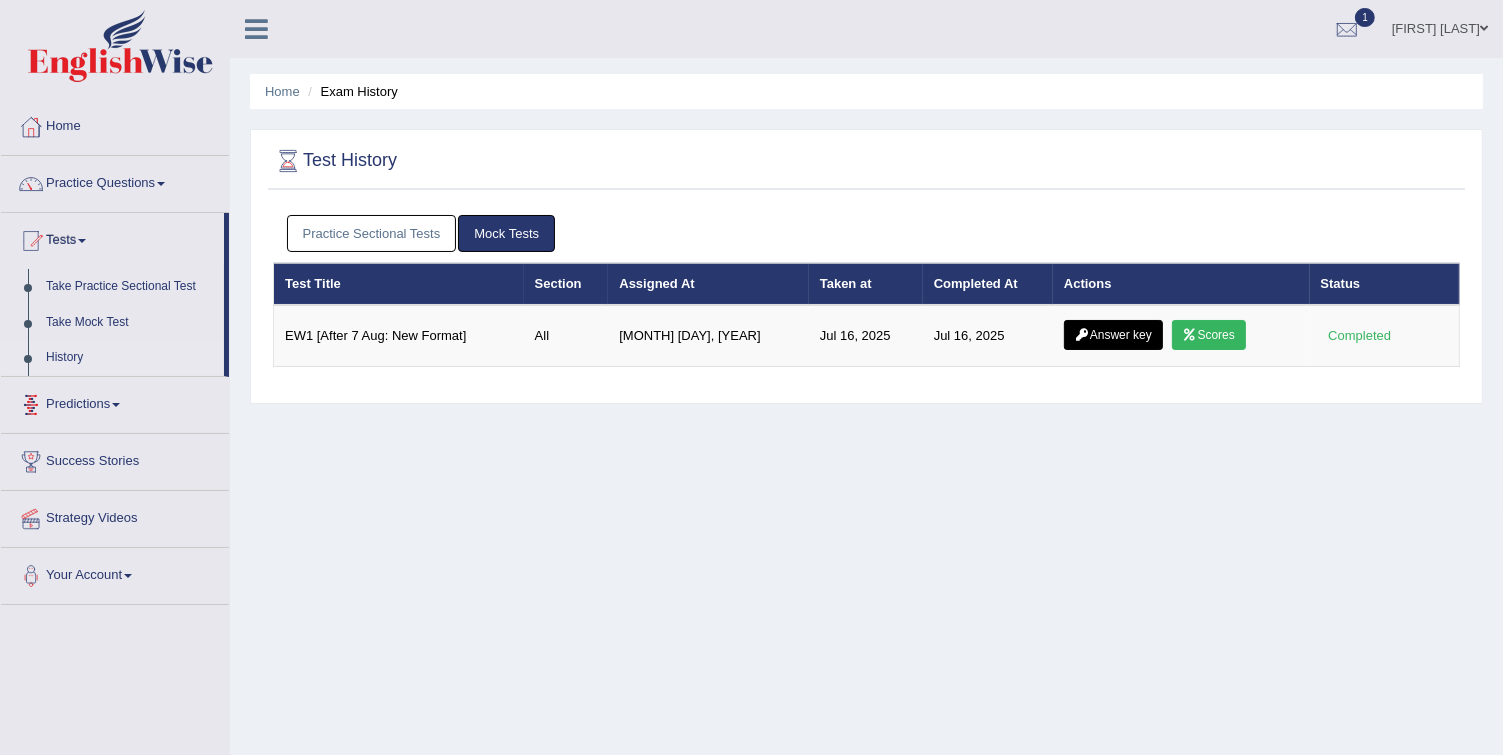 click on "Practice Sectional Tests" at bounding box center (372, 233) 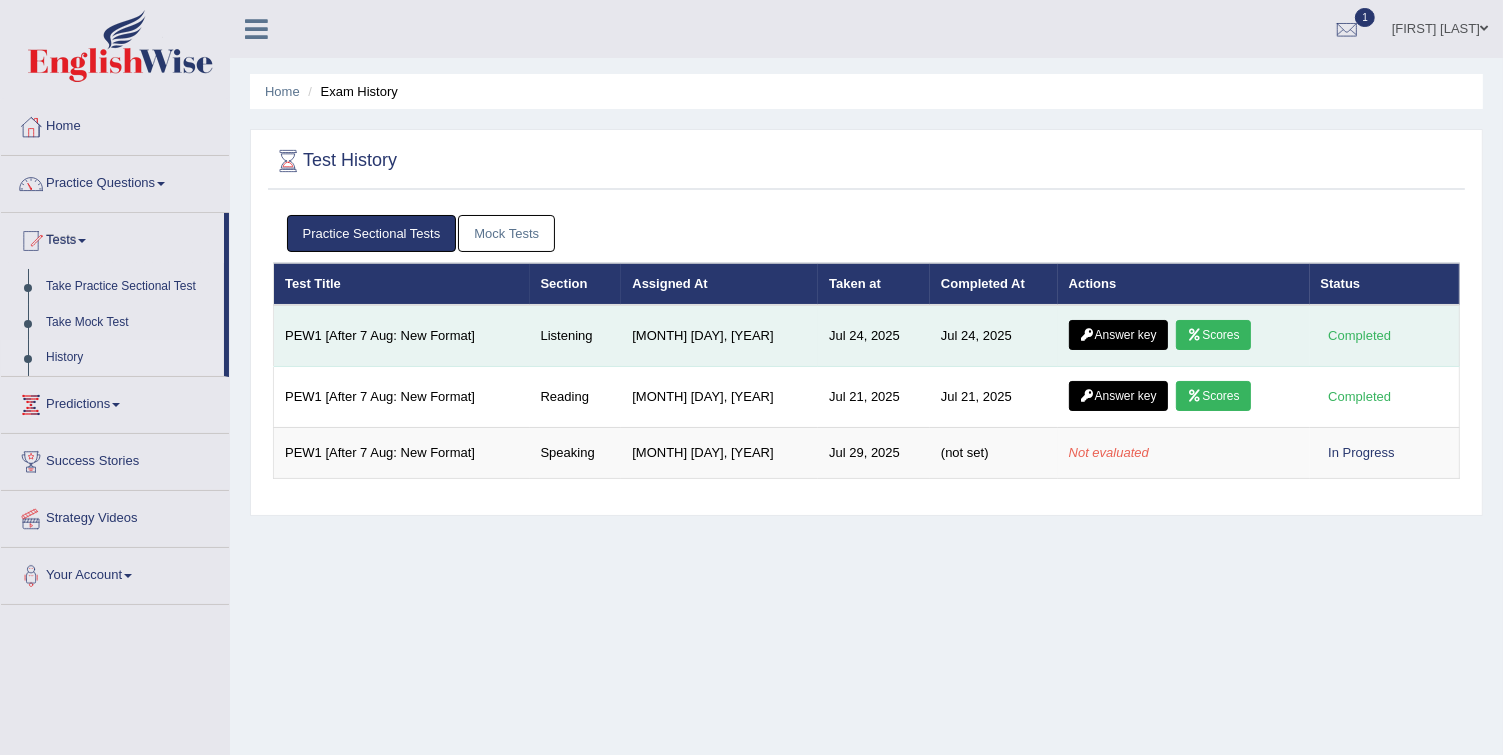 click on "Scores" at bounding box center (1213, 335) 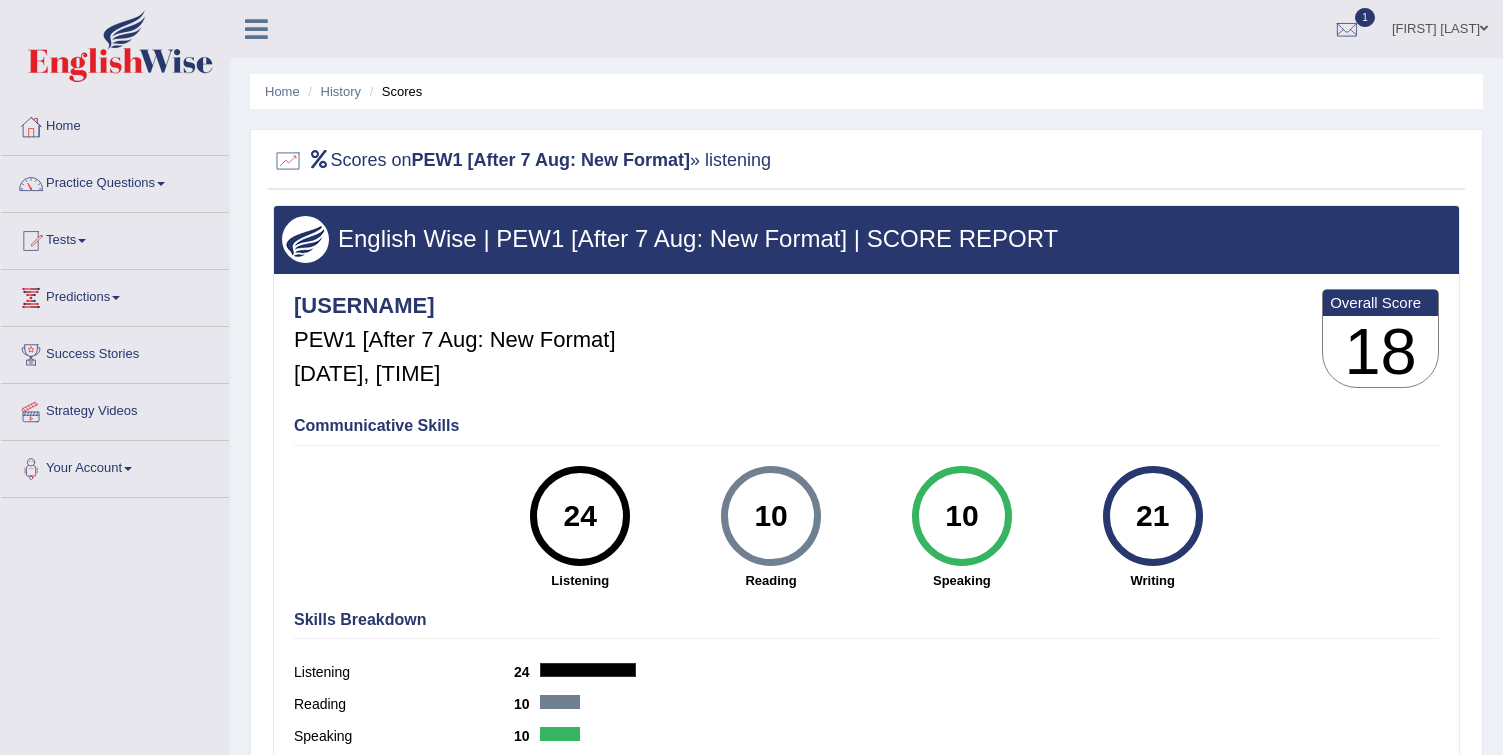 scroll, scrollTop: 0, scrollLeft: 0, axis: both 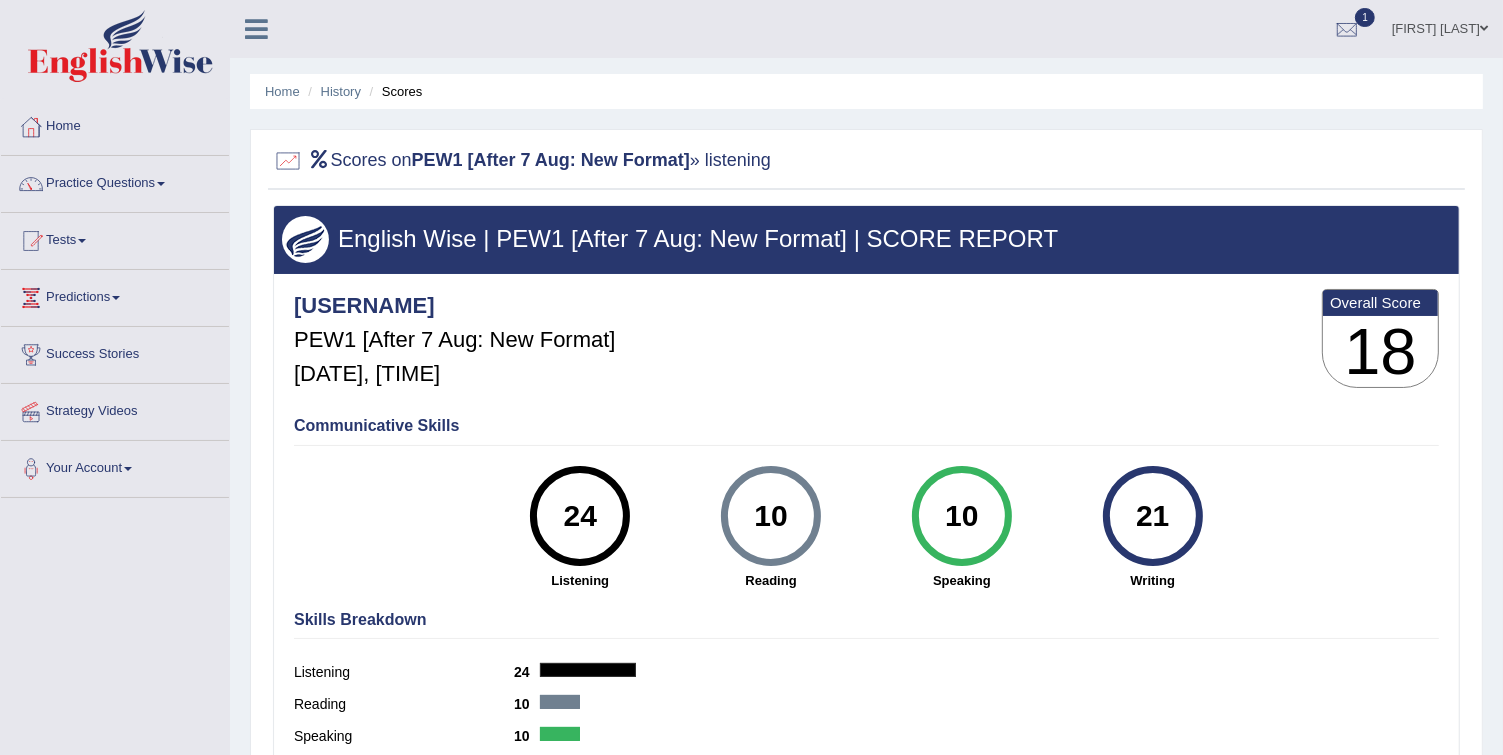 click on "Tests" at bounding box center (115, 238) 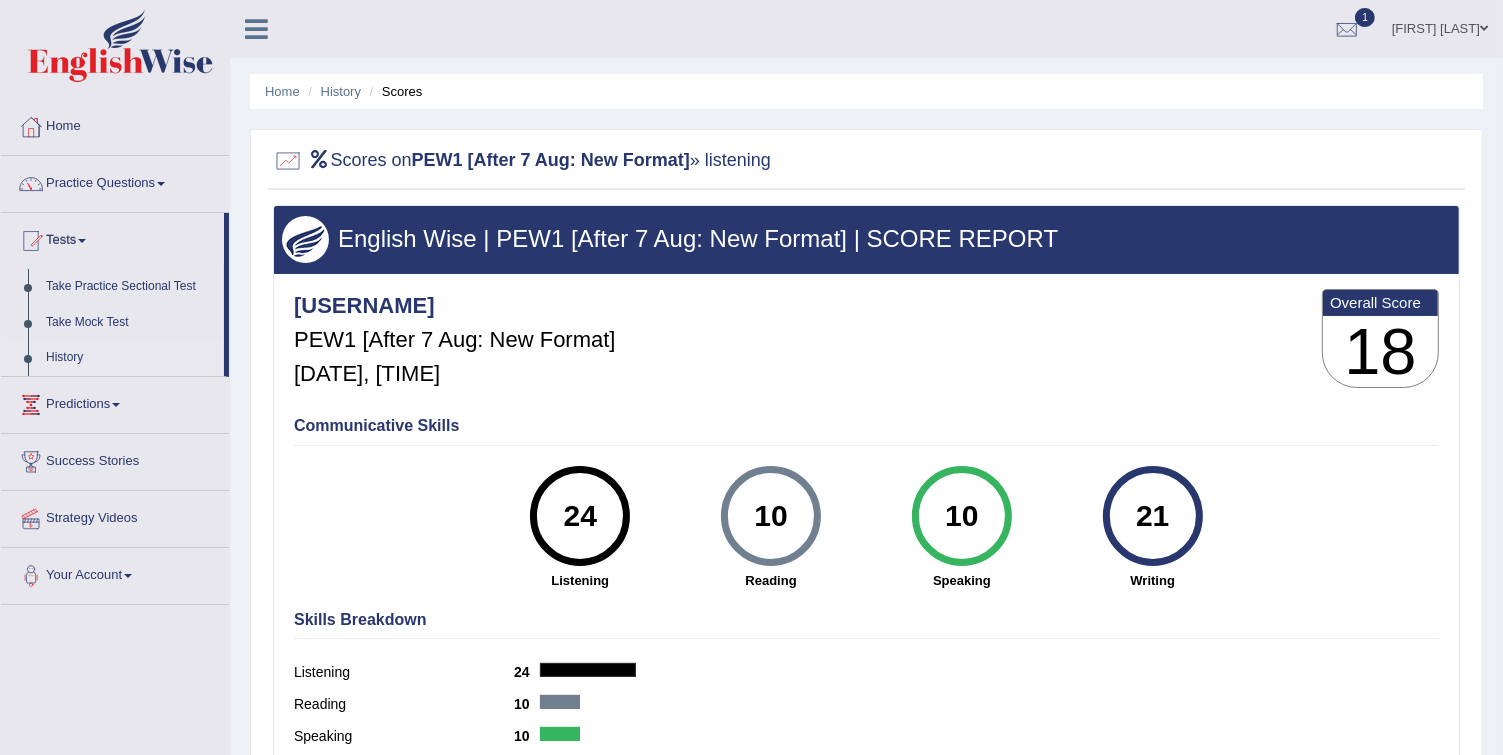 click on "History" at bounding box center [130, 358] 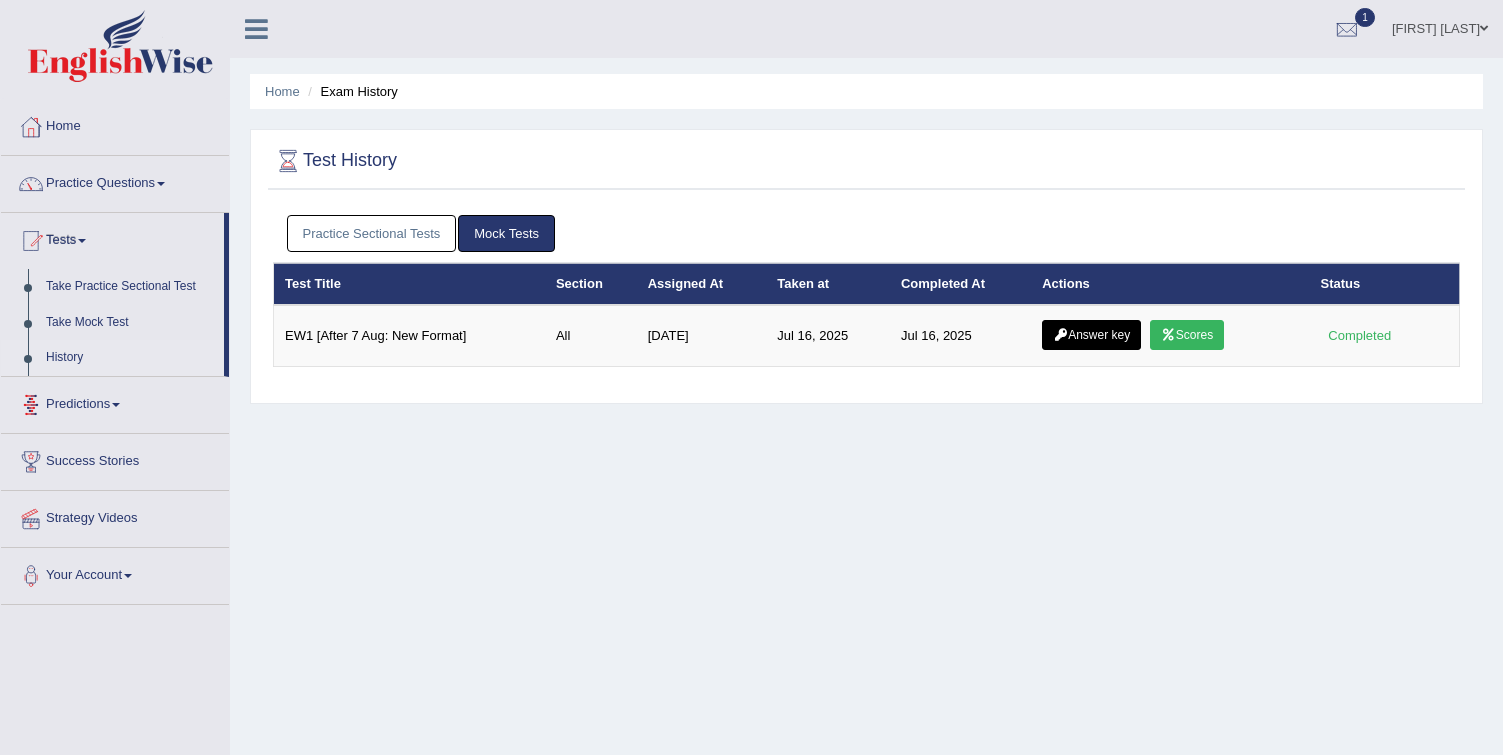 scroll, scrollTop: 0, scrollLeft: 0, axis: both 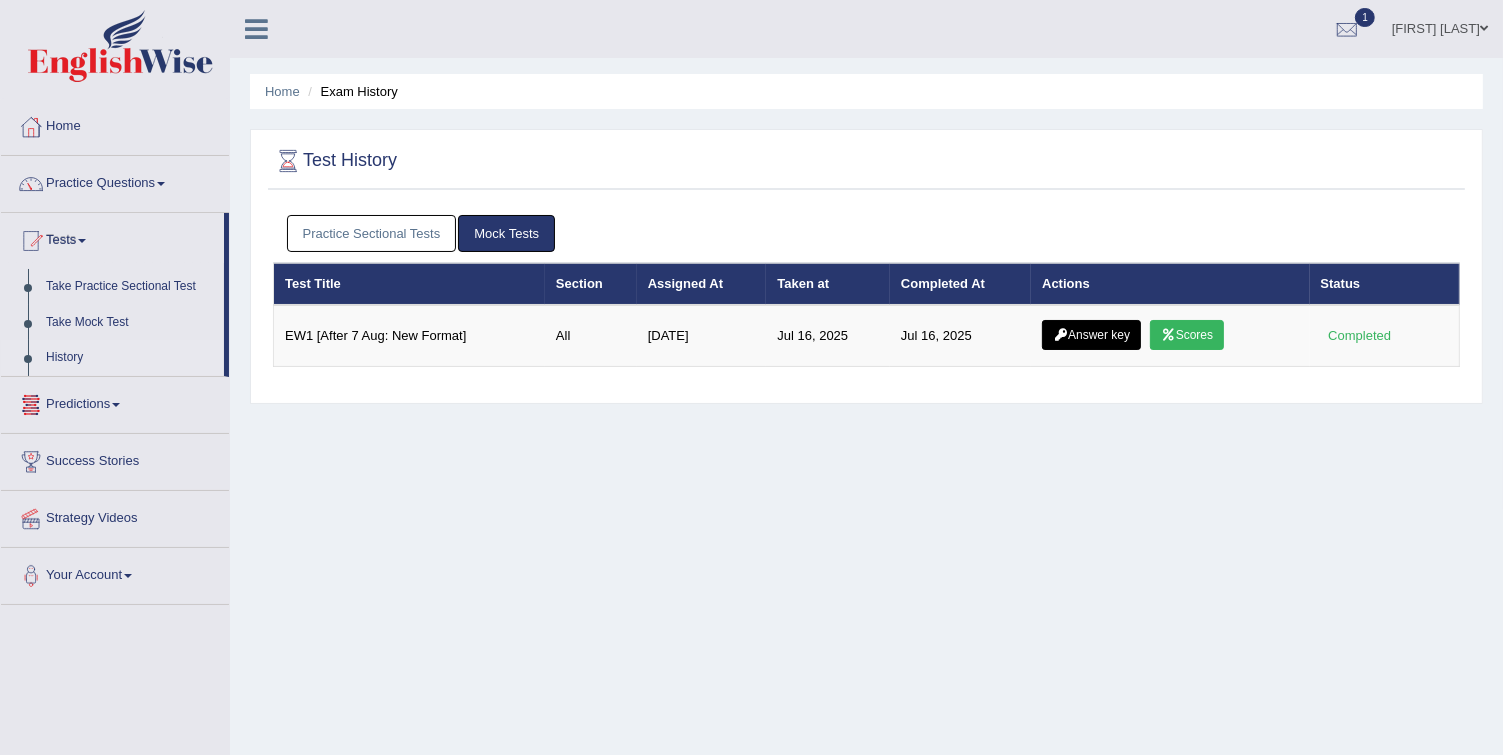 click on "Practice Sectional Tests" at bounding box center [372, 233] 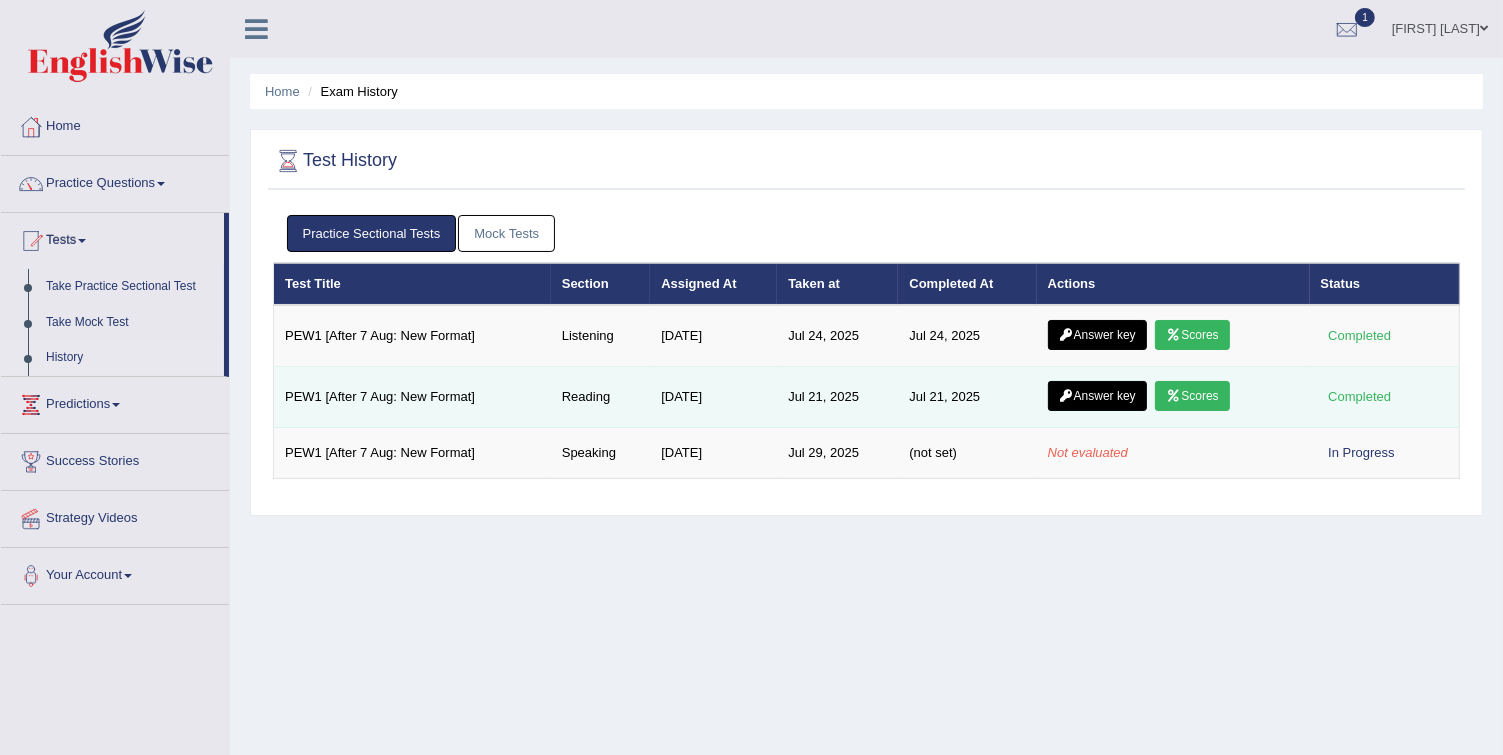 click on "Scores" at bounding box center [1192, 396] 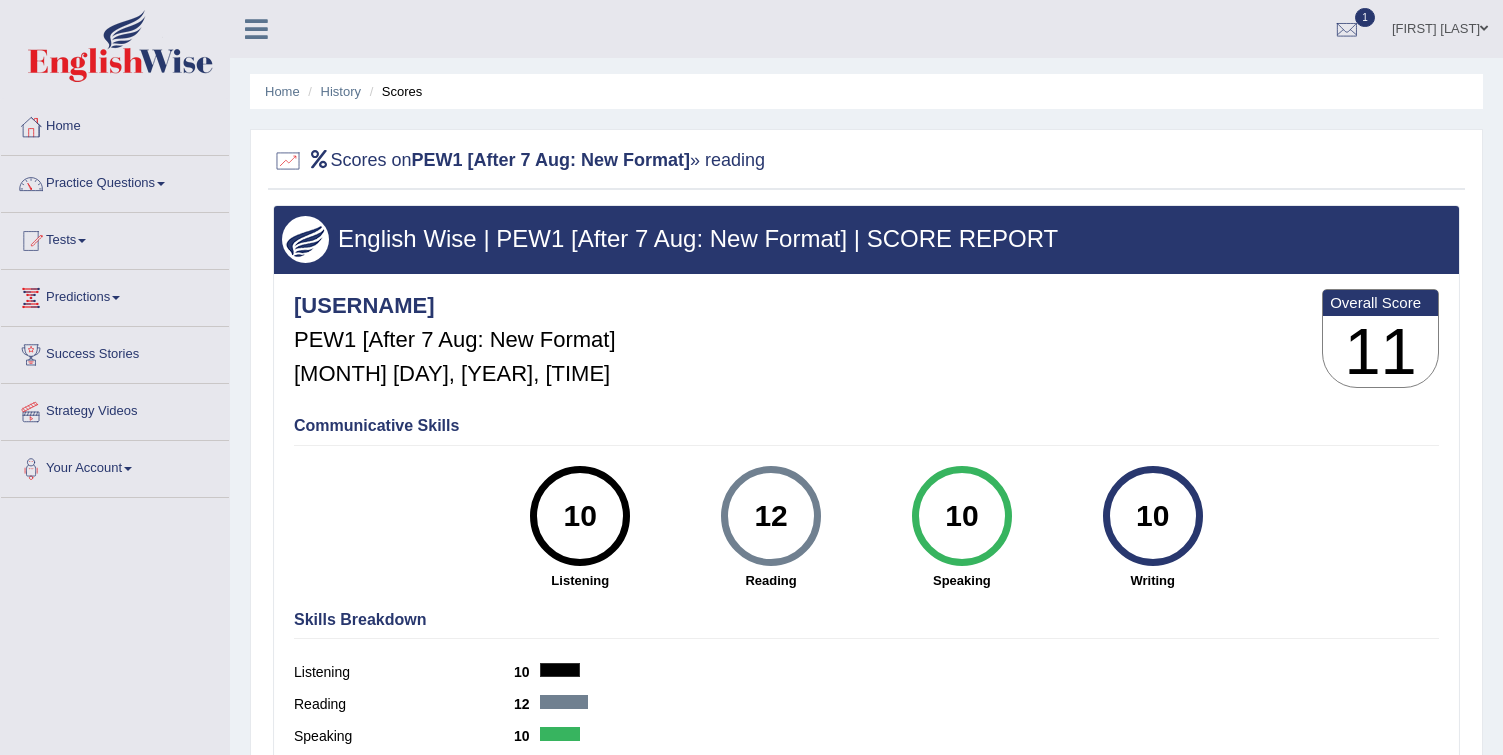 scroll, scrollTop: 0, scrollLeft: 0, axis: both 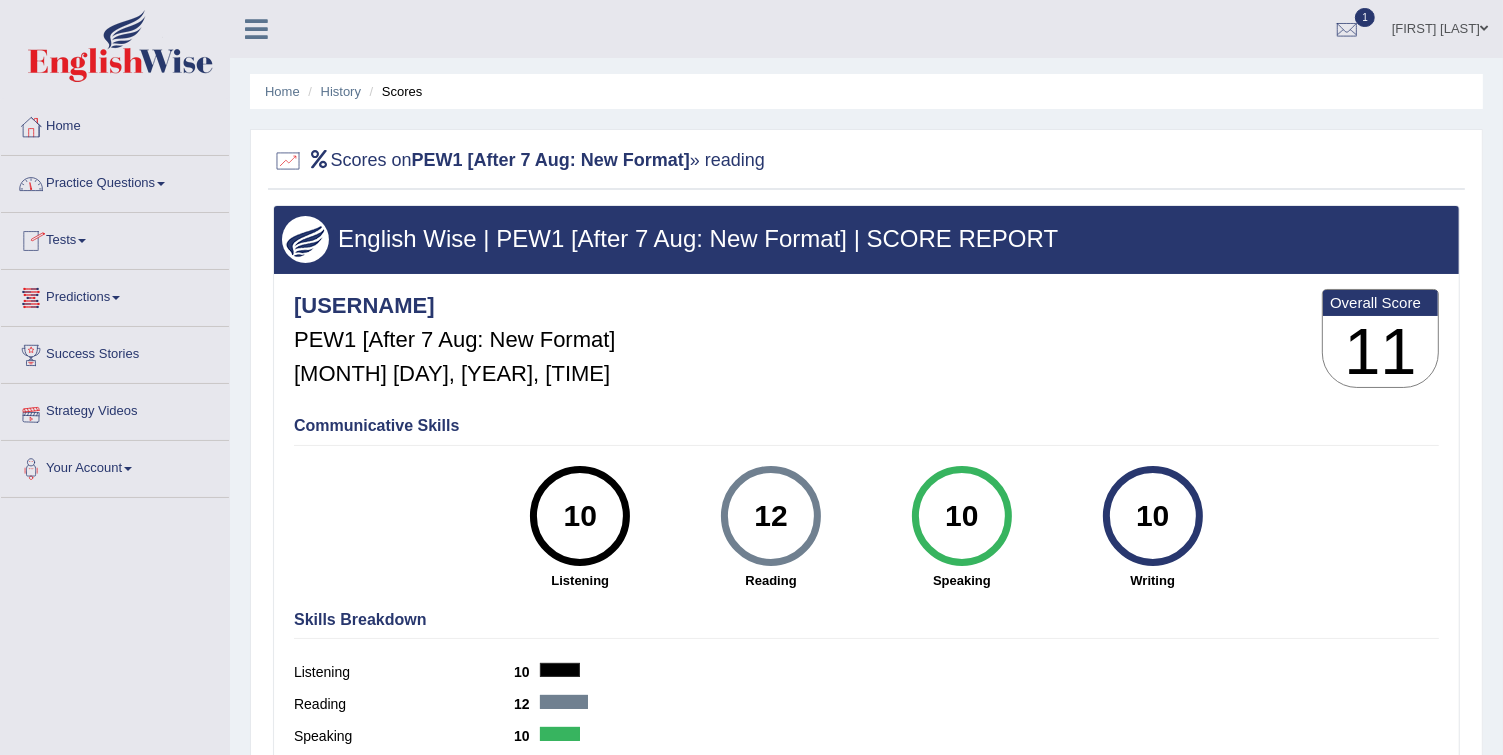 click on "Tests" at bounding box center (115, 238) 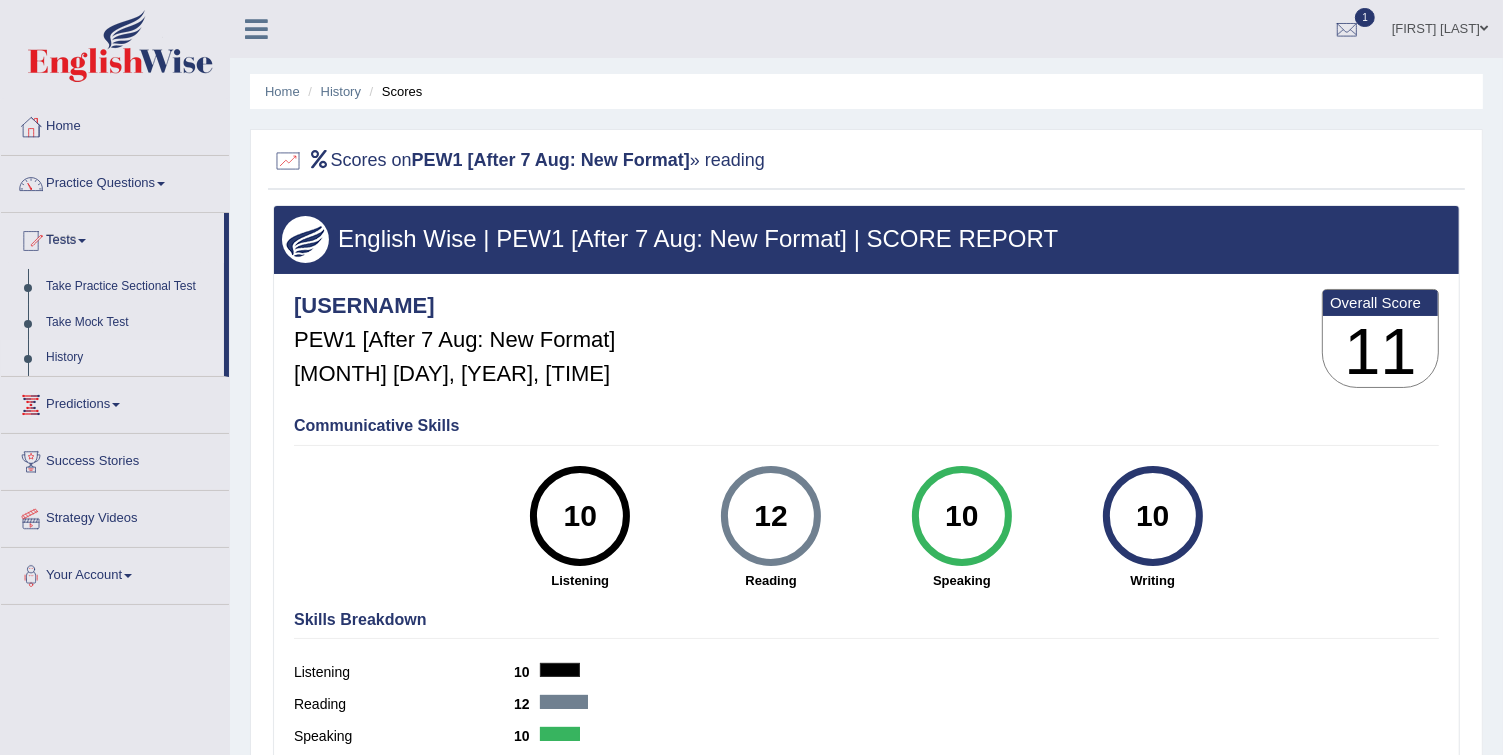 click on "History" at bounding box center (130, 358) 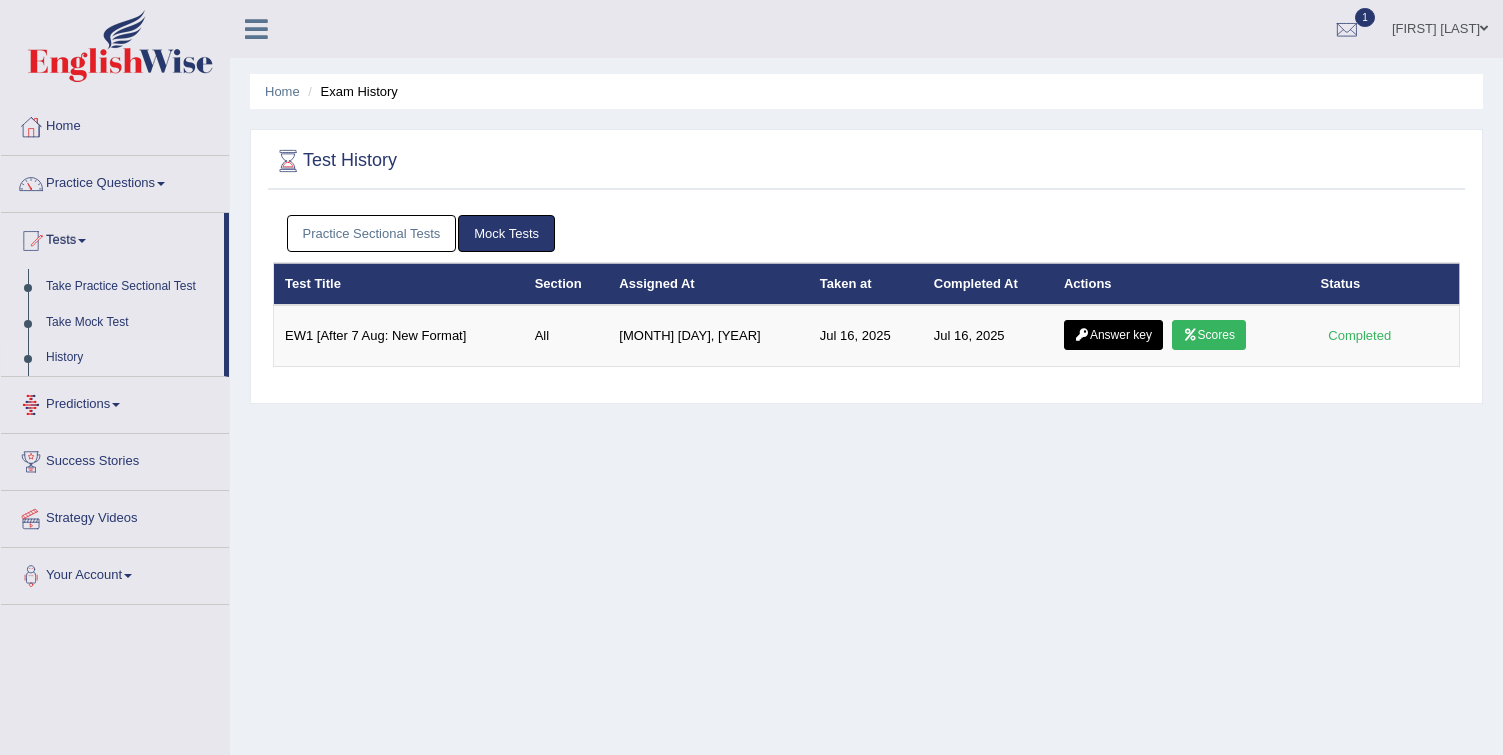 scroll, scrollTop: 0, scrollLeft: 0, axis: both 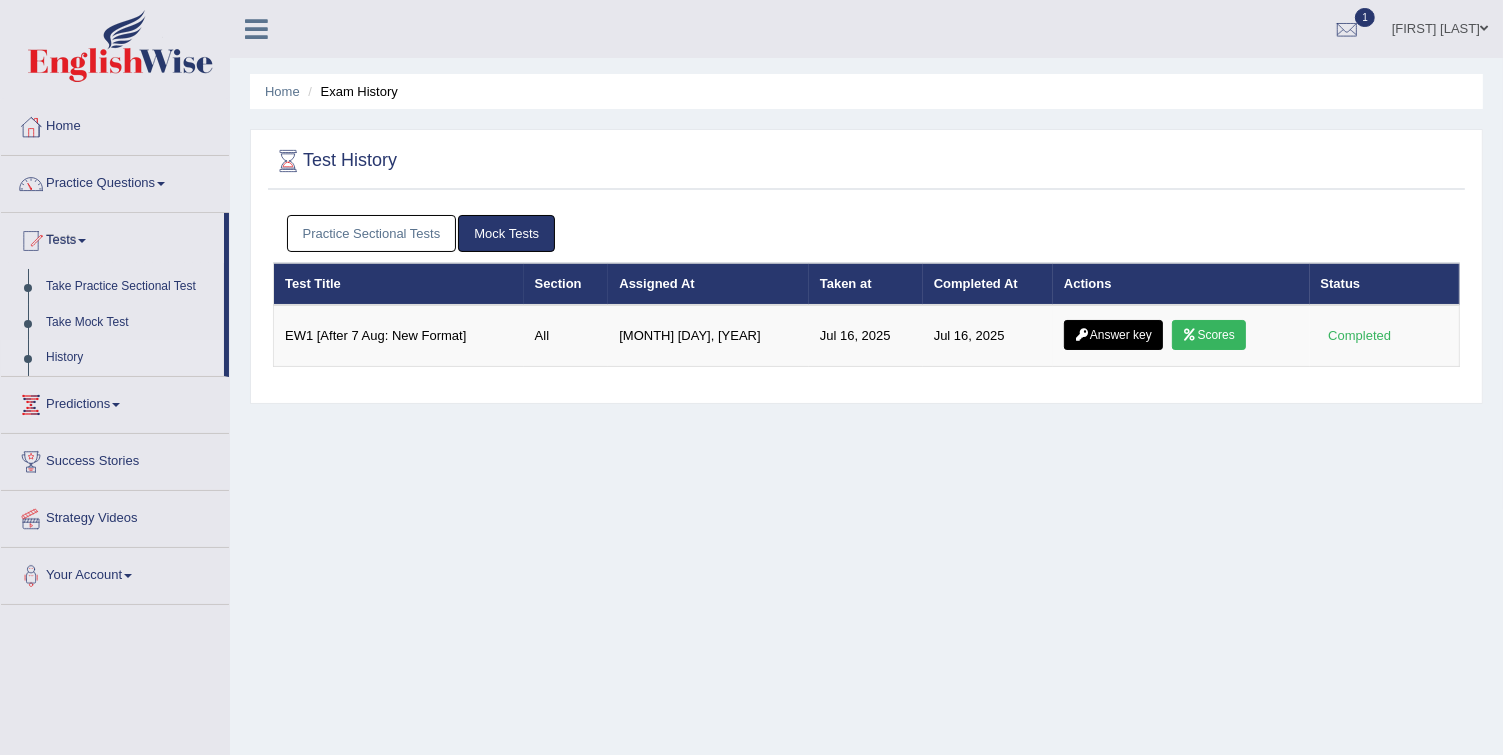 click on "Mock Tests" at bounding box center [506, 233] 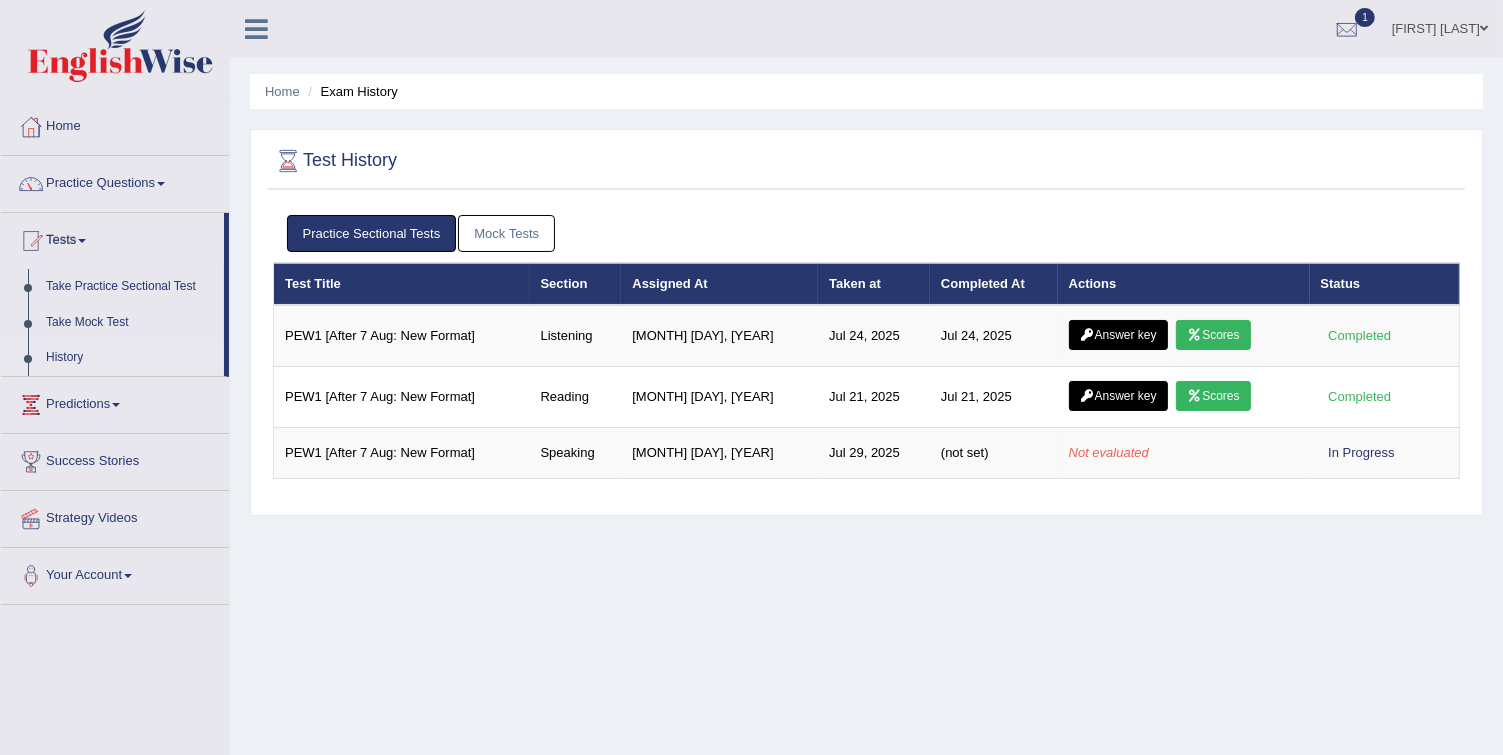 click on "Mock Tests" at bounding box center (506, 233) 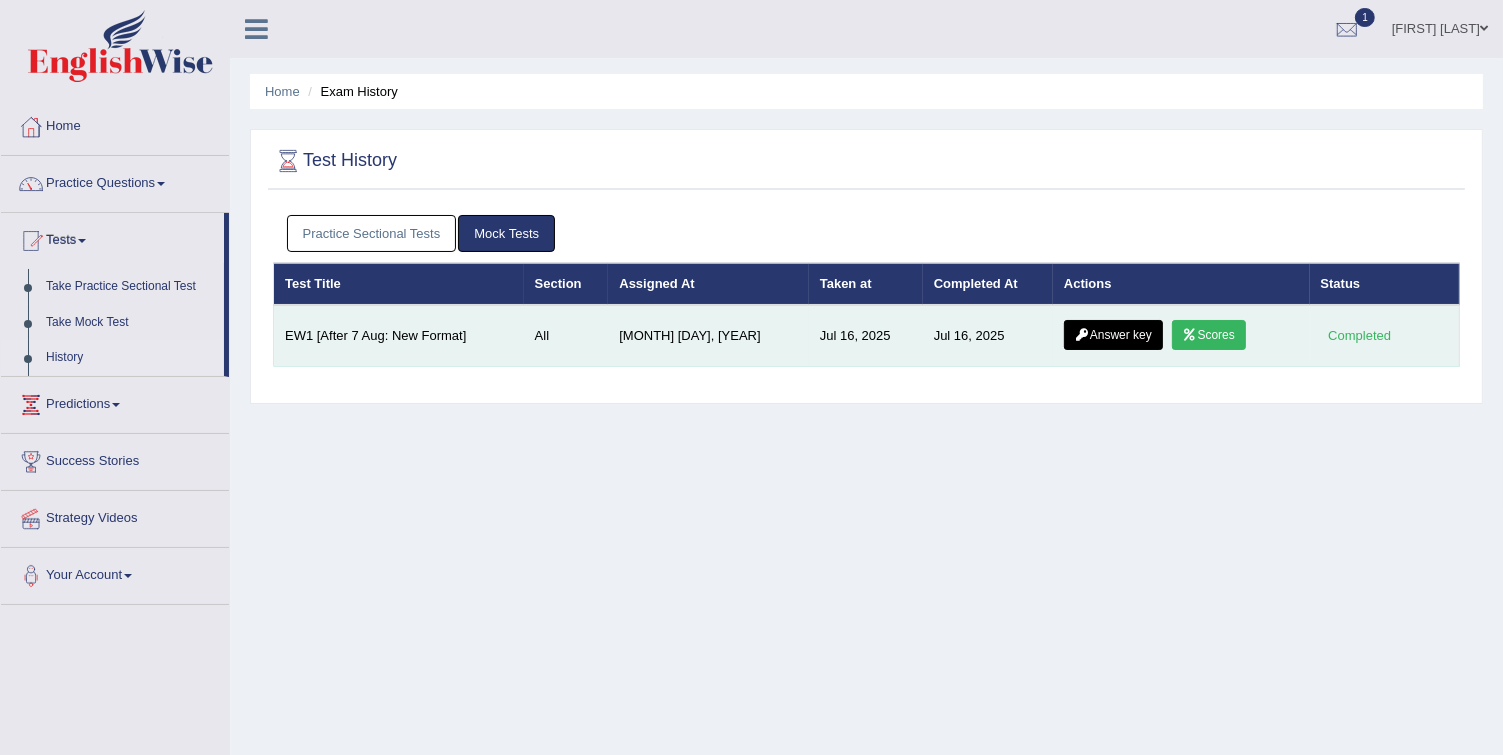click on "Scores" at bounding box center (1209, 335) 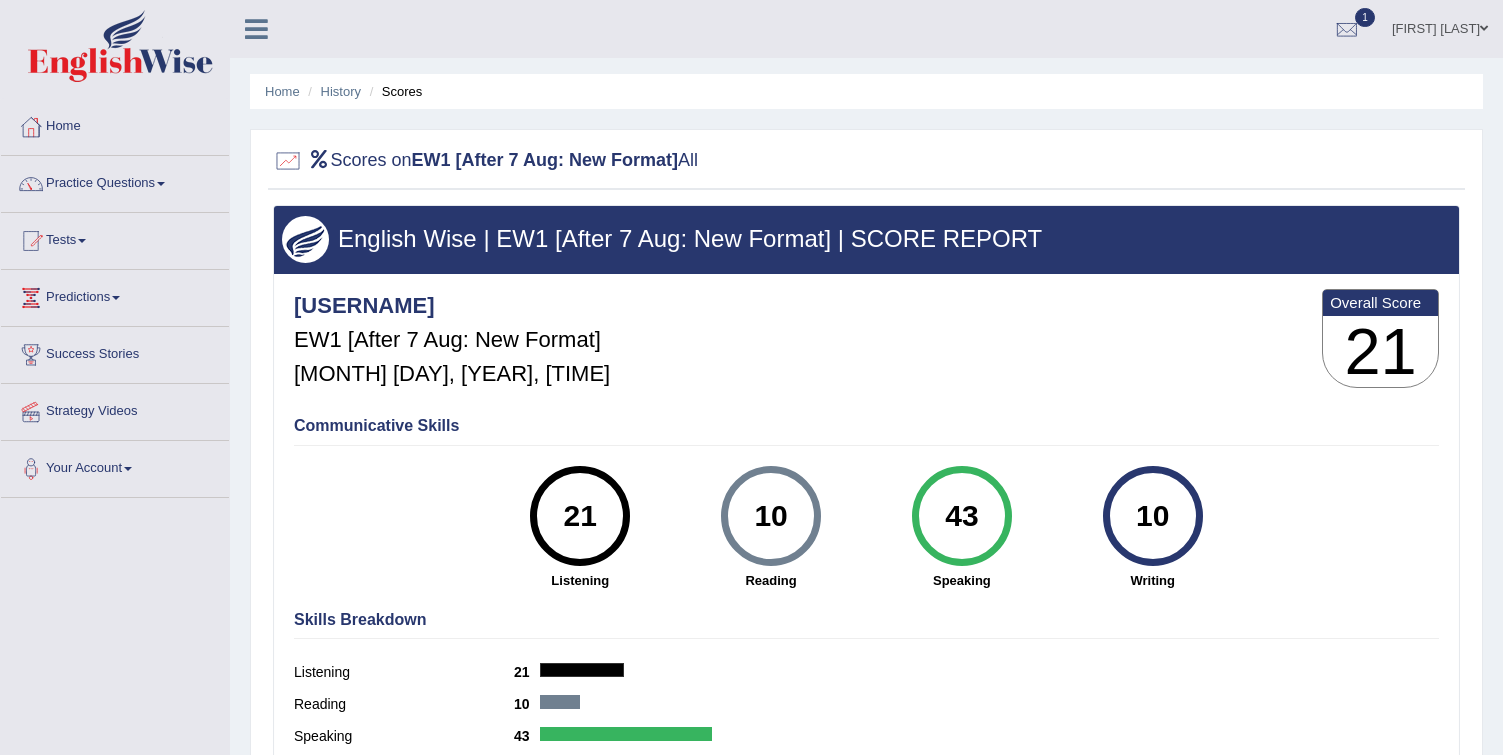 scroll, scrollTop: 0, scrollLeft: 0, axis: both 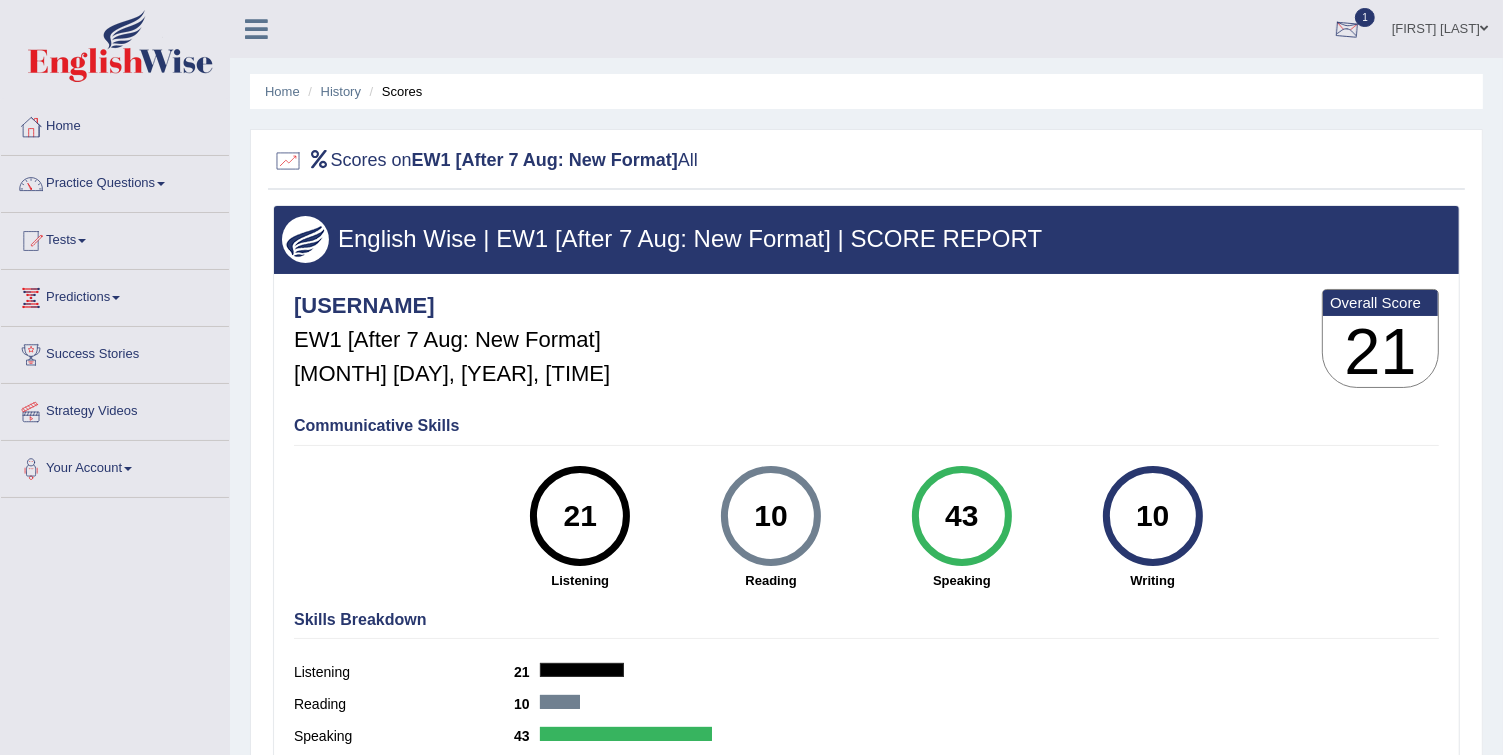 click at bounding box center (1347, 30) 